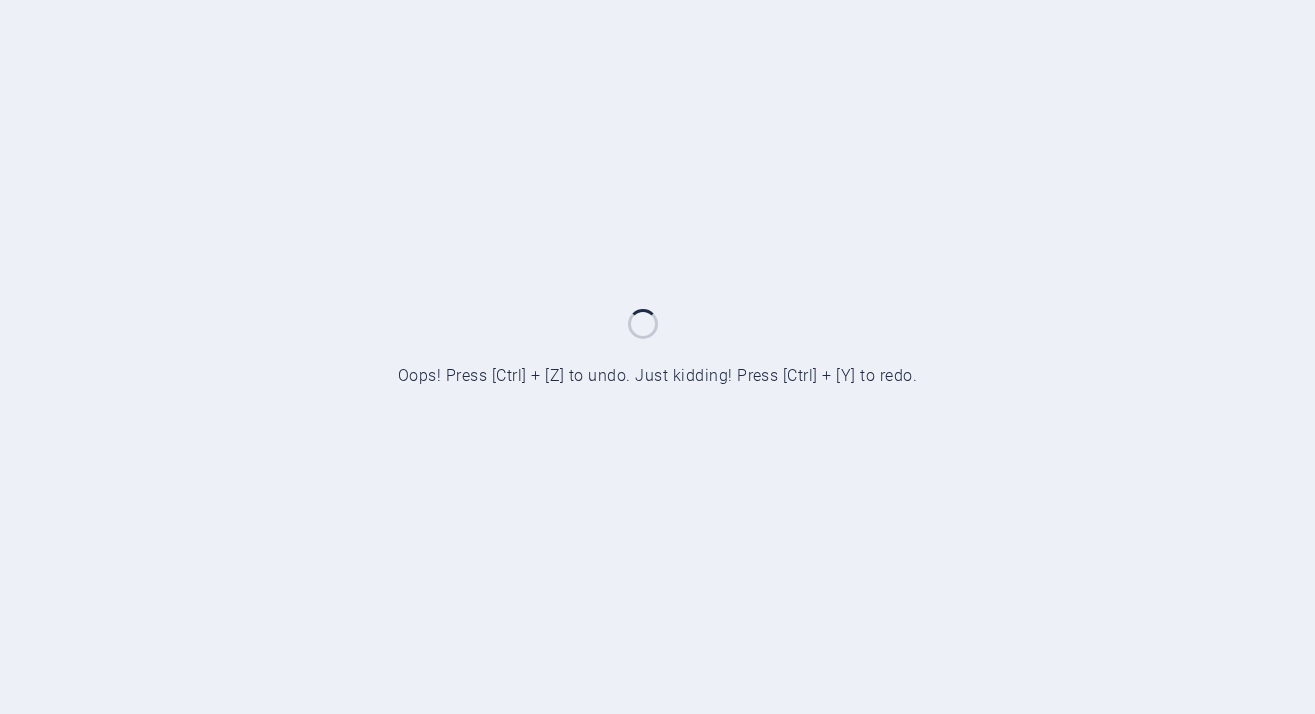 scroll, scrollTop: 0, scrollLeft: 0, axis: both 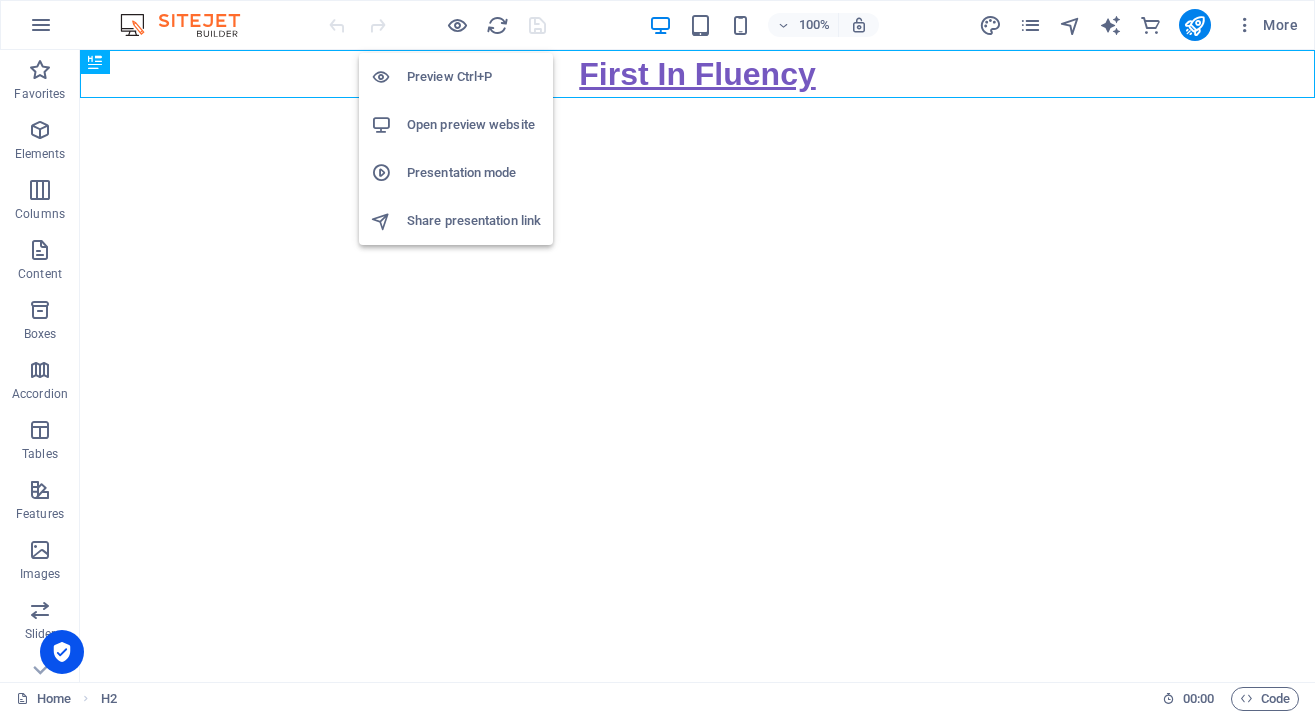 click on "Open preview website" at bounding box center (474, 125) 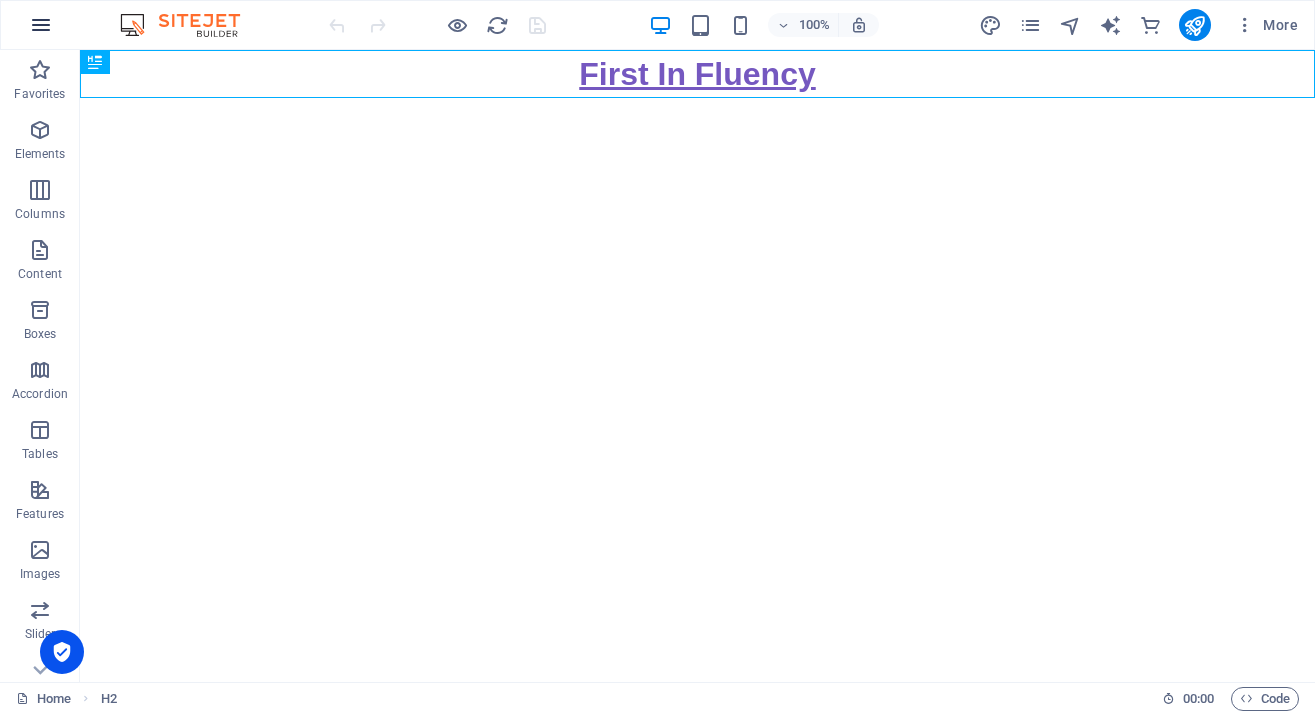click at bounding box center (41, 25) 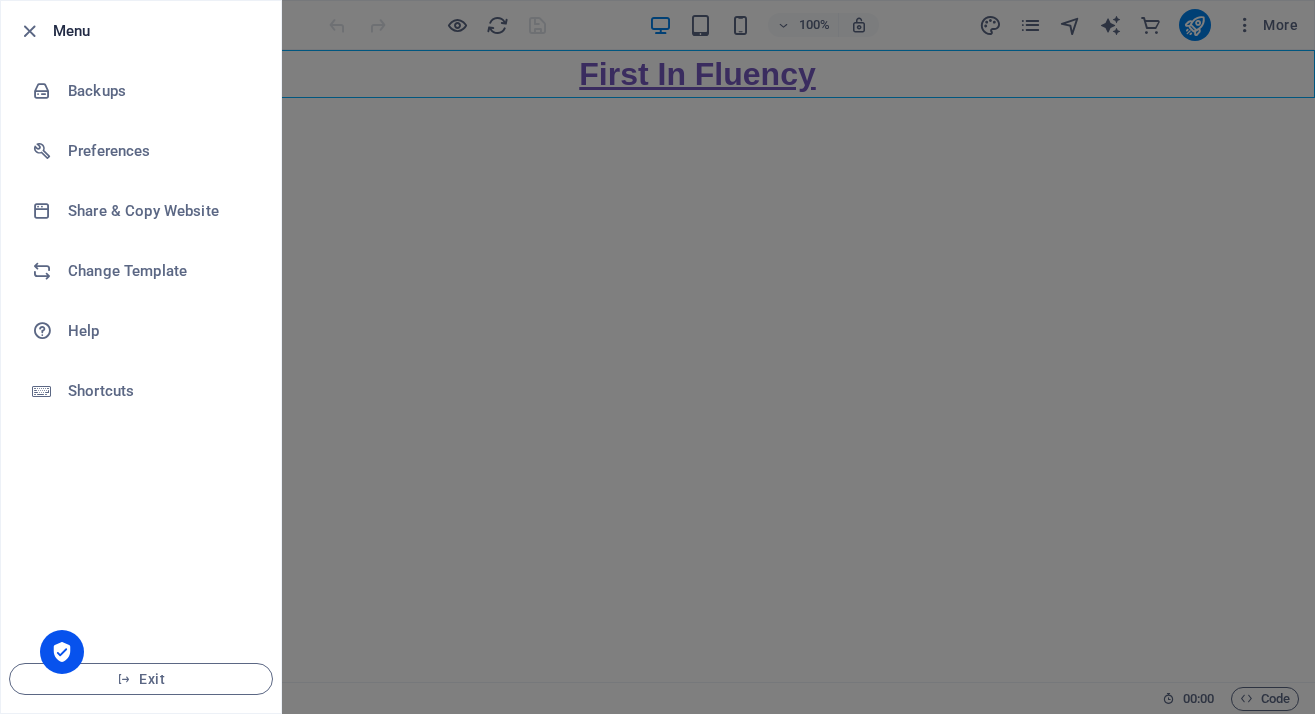click on "Menu" at bounding box center [159, 31] 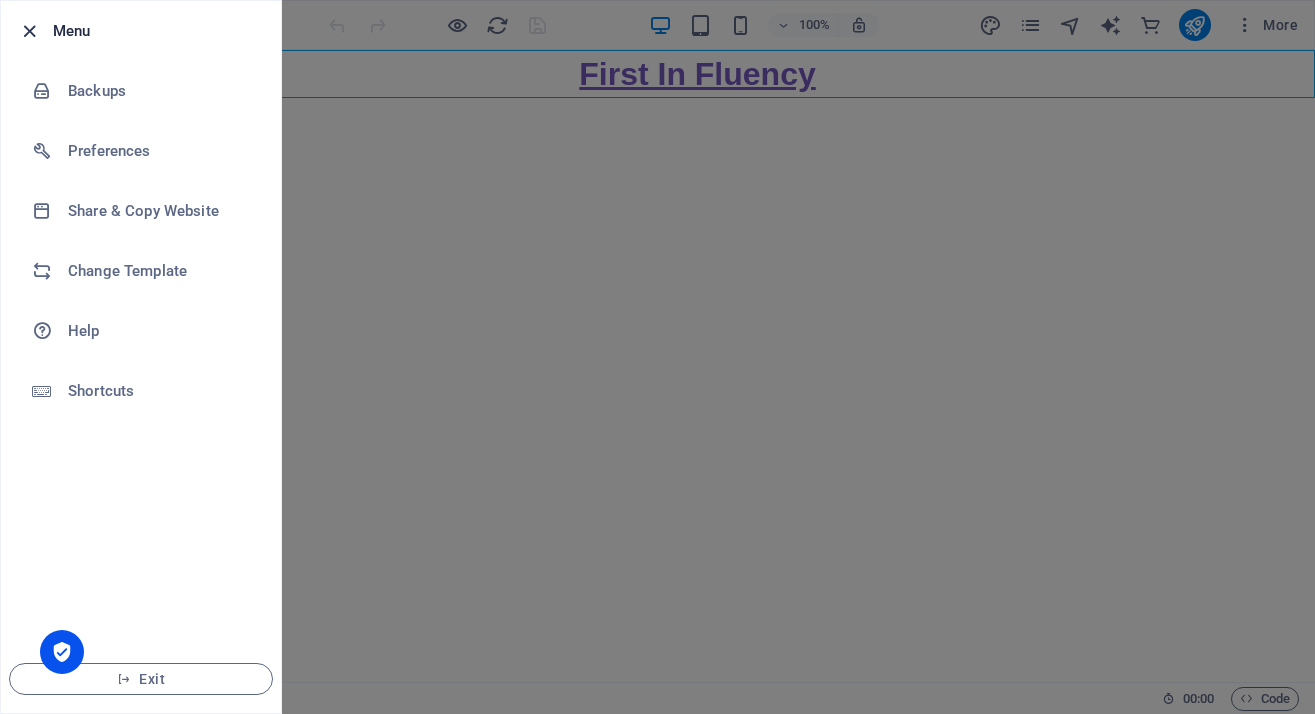 click at bounding box center (29, 31) 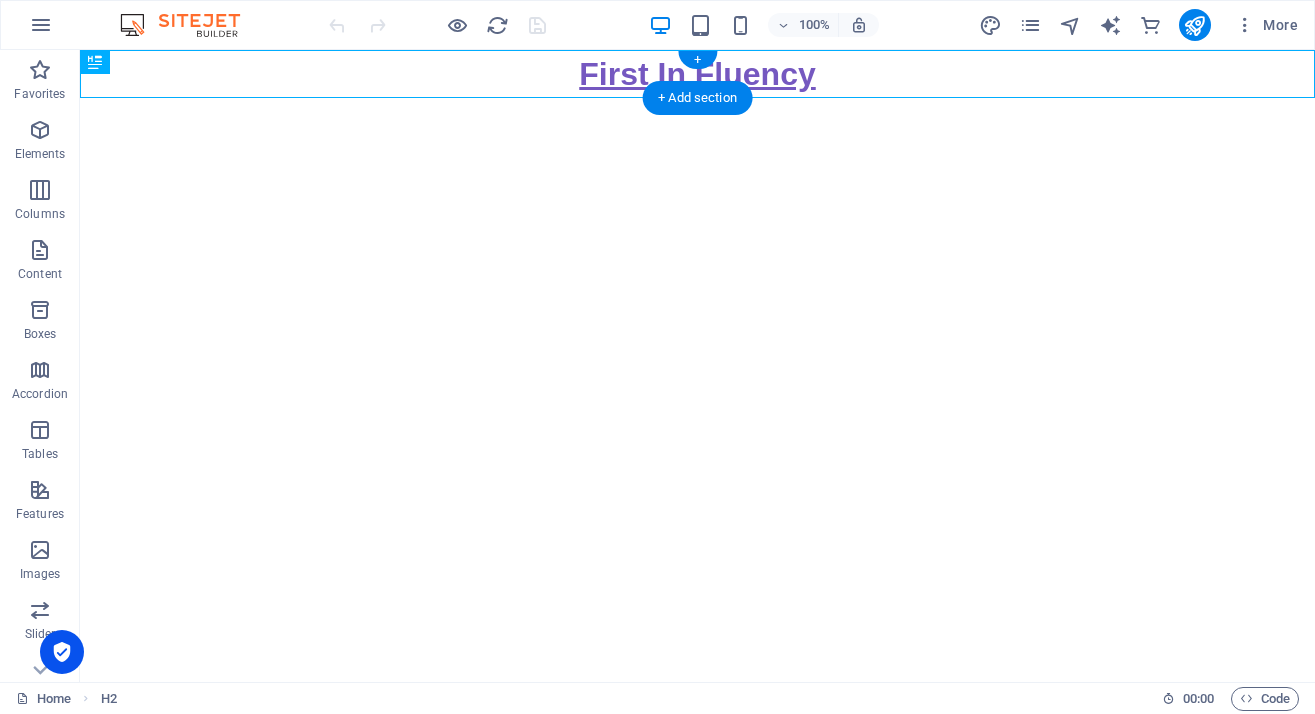 click at bounding box center [190, 25] 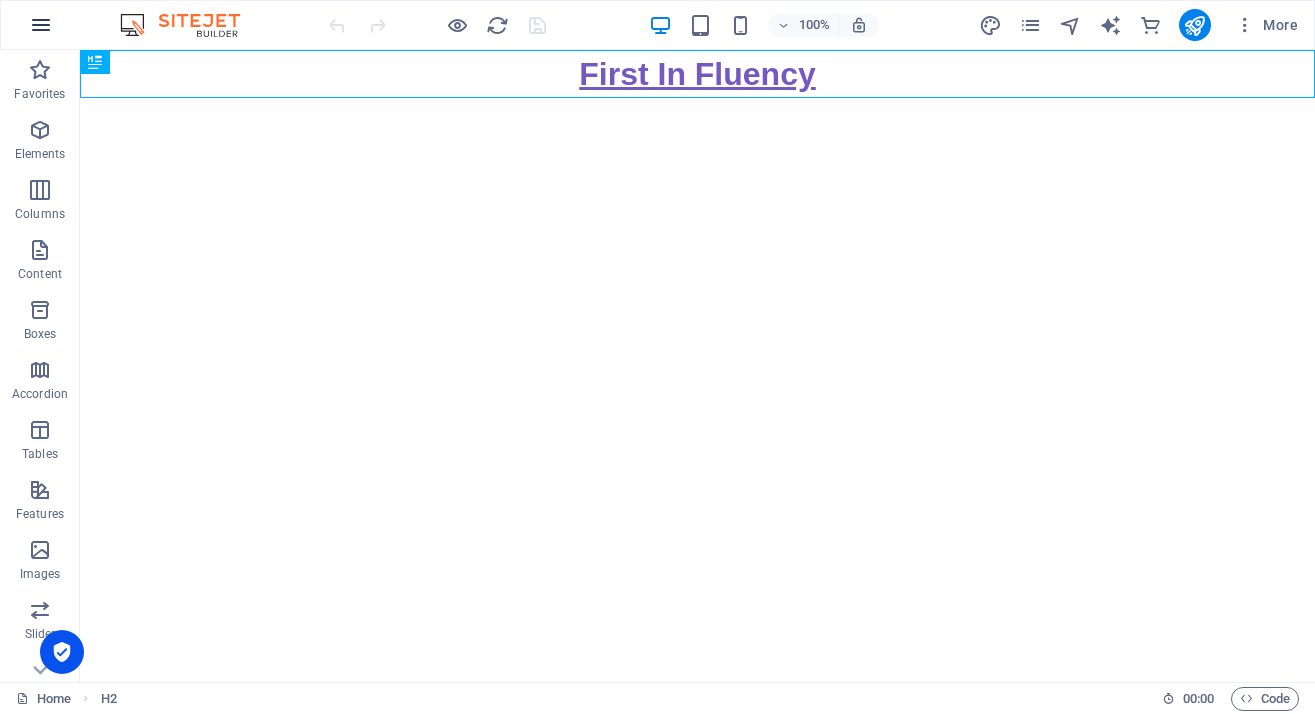 click at bounding box center [41, 25] 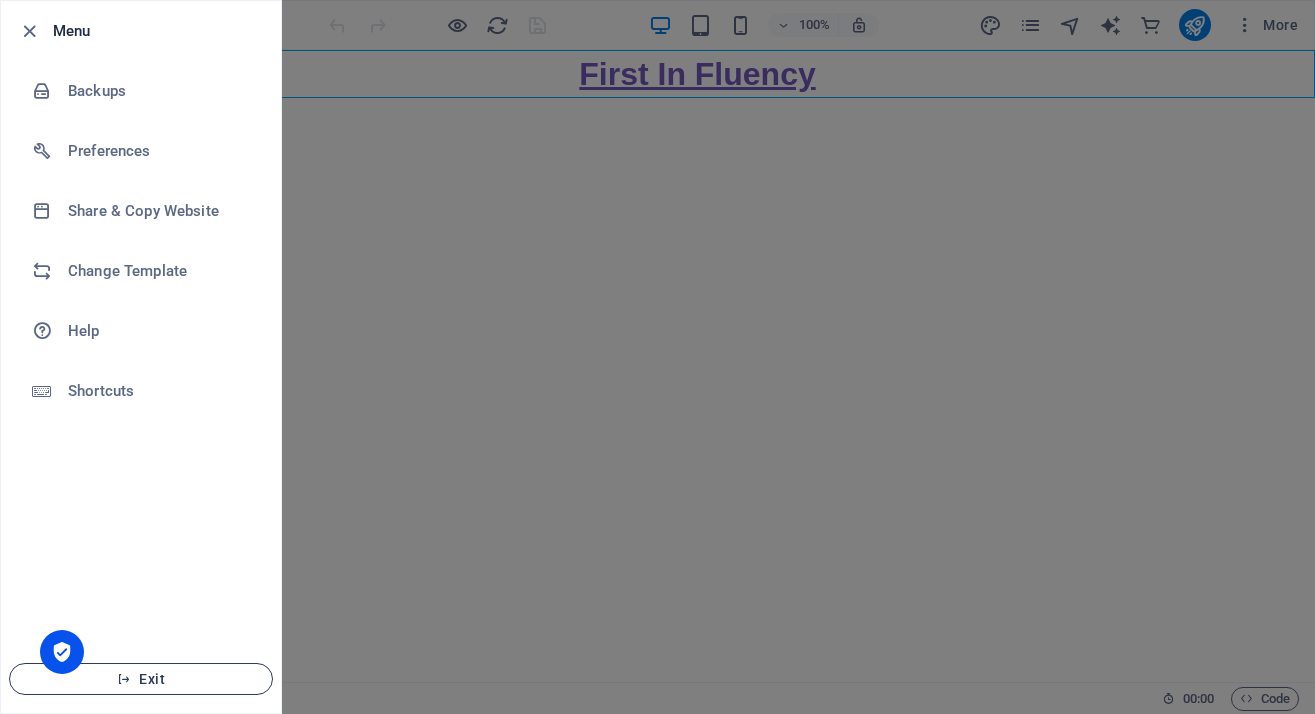 click on "Exit" at bounding box center [141, 679] 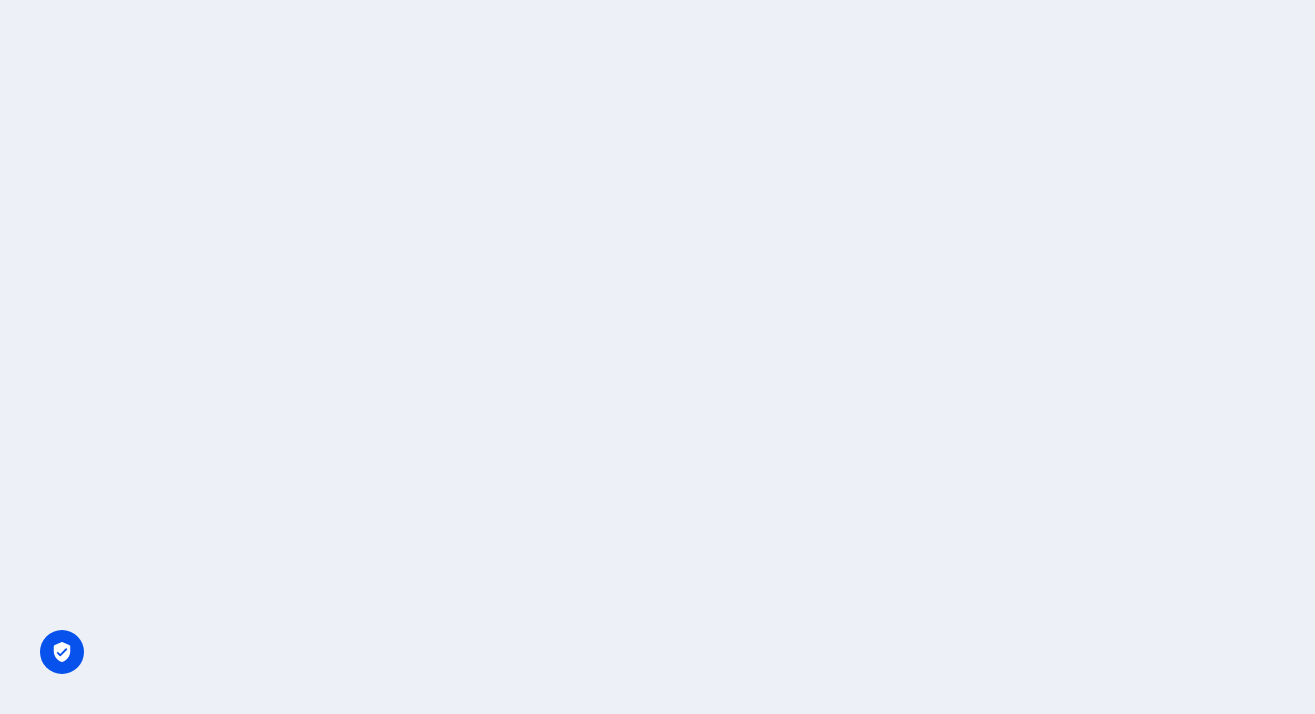 scroll, scrollTop: 0, scrollLeft: 0, axis: both 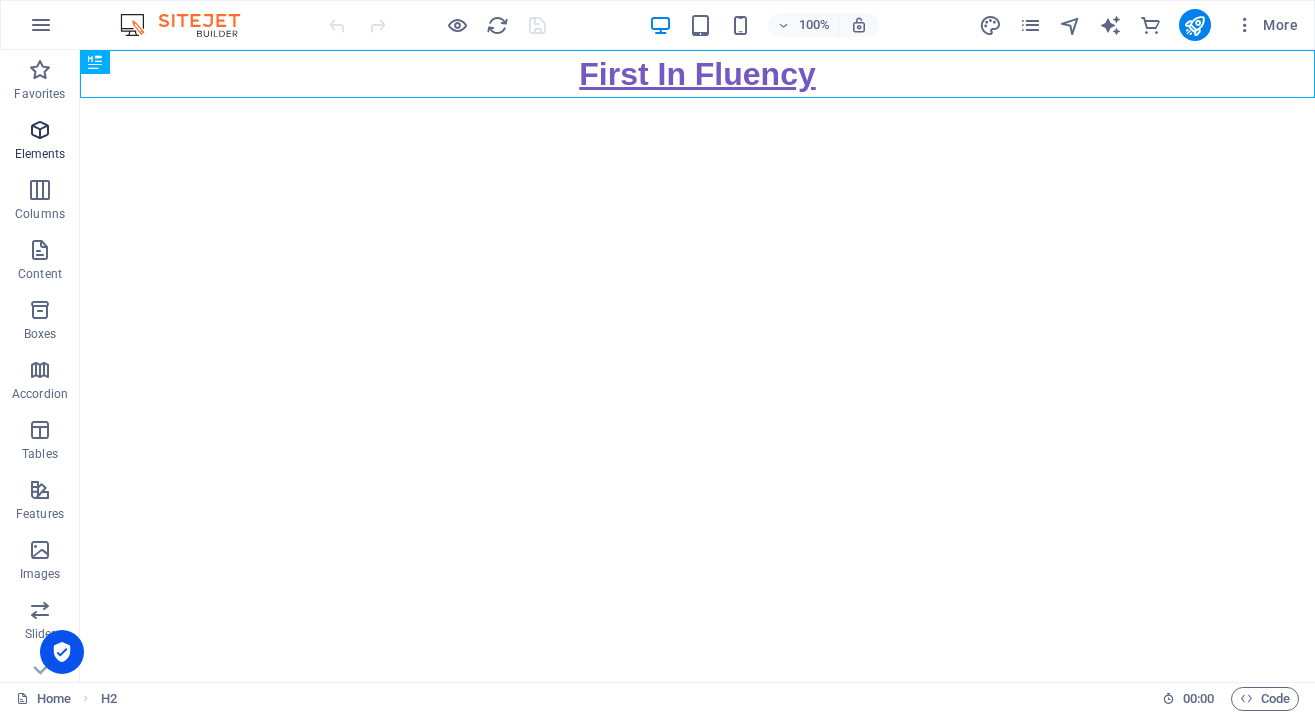 click on "Elements" at bounding box center [40, 142] 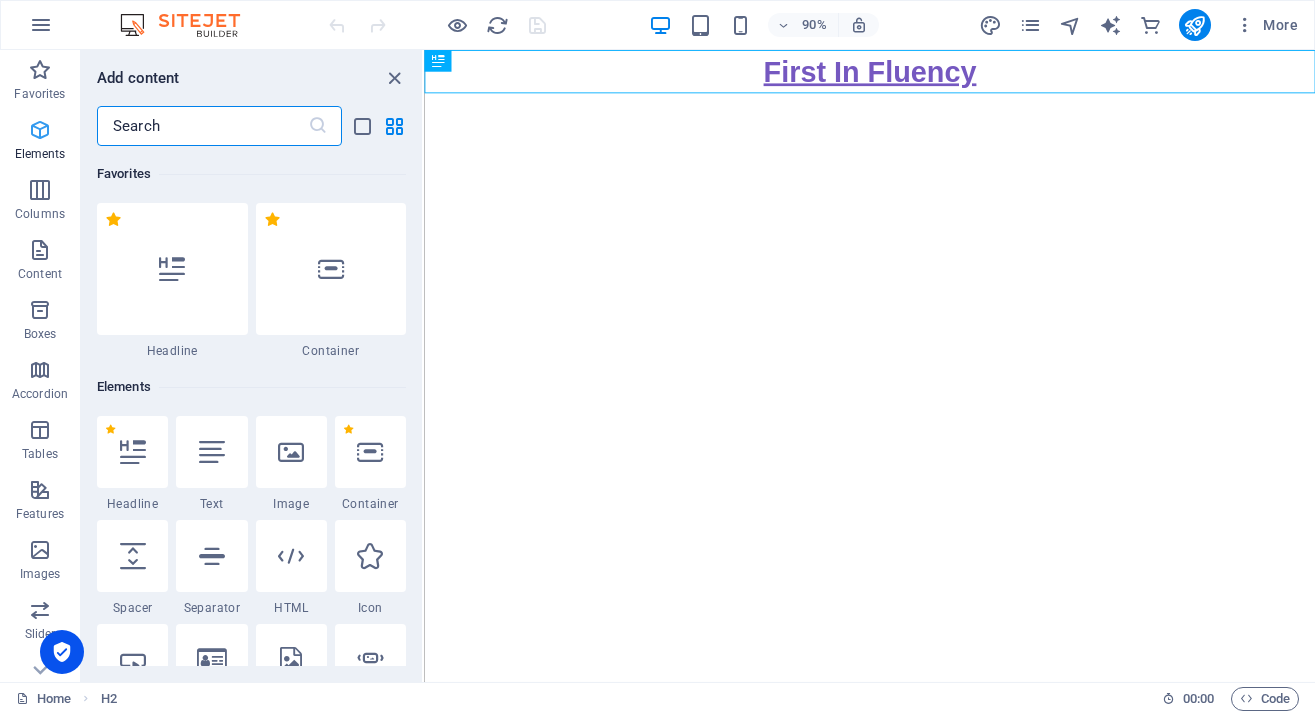 scroll, scrollTop: 213, scrollLeft: 0, axis: vertical 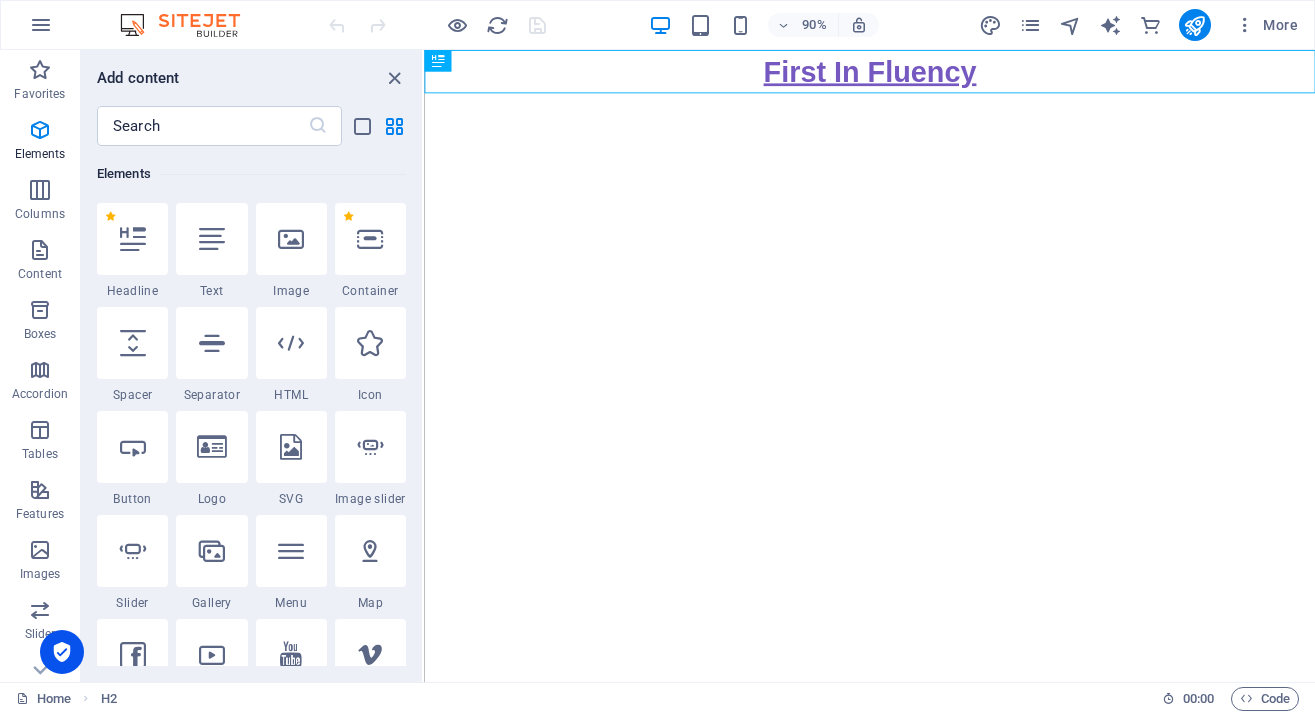 click on "Skip to main content
First In Fluency" at bounding box center (919, 74) 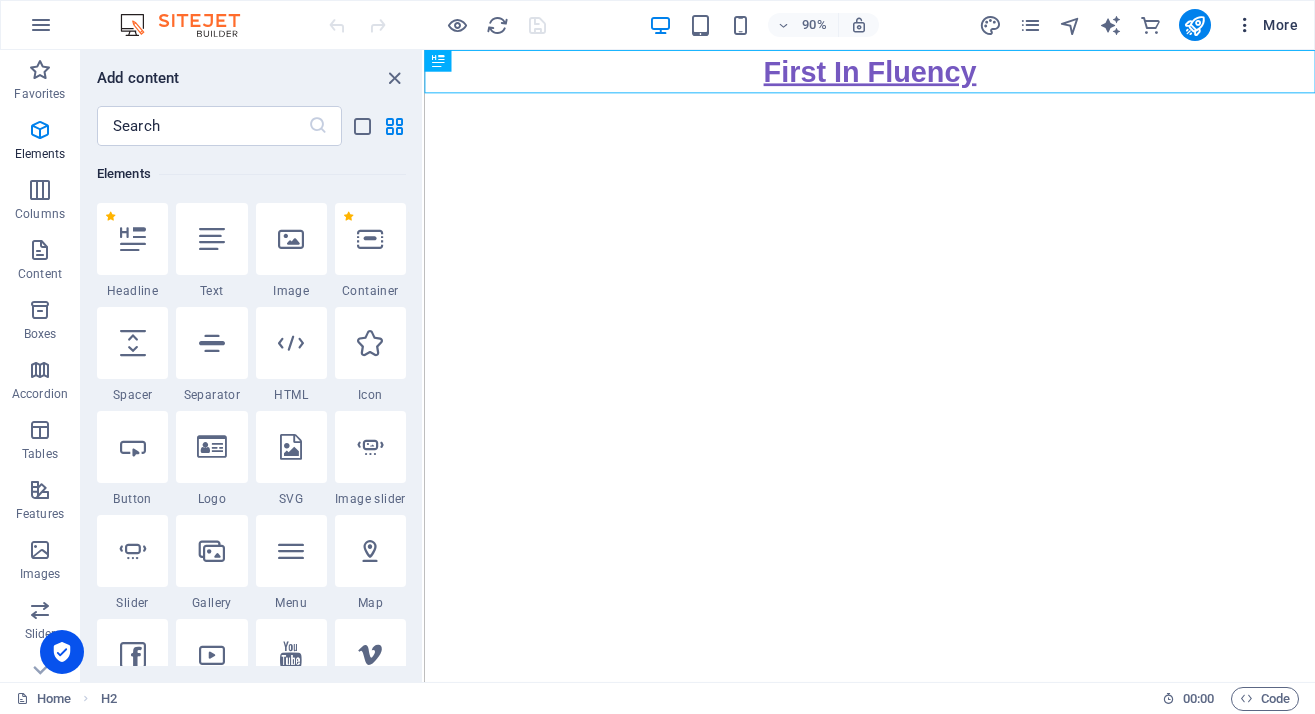 click on "More" at bounding box center [1266, 25] 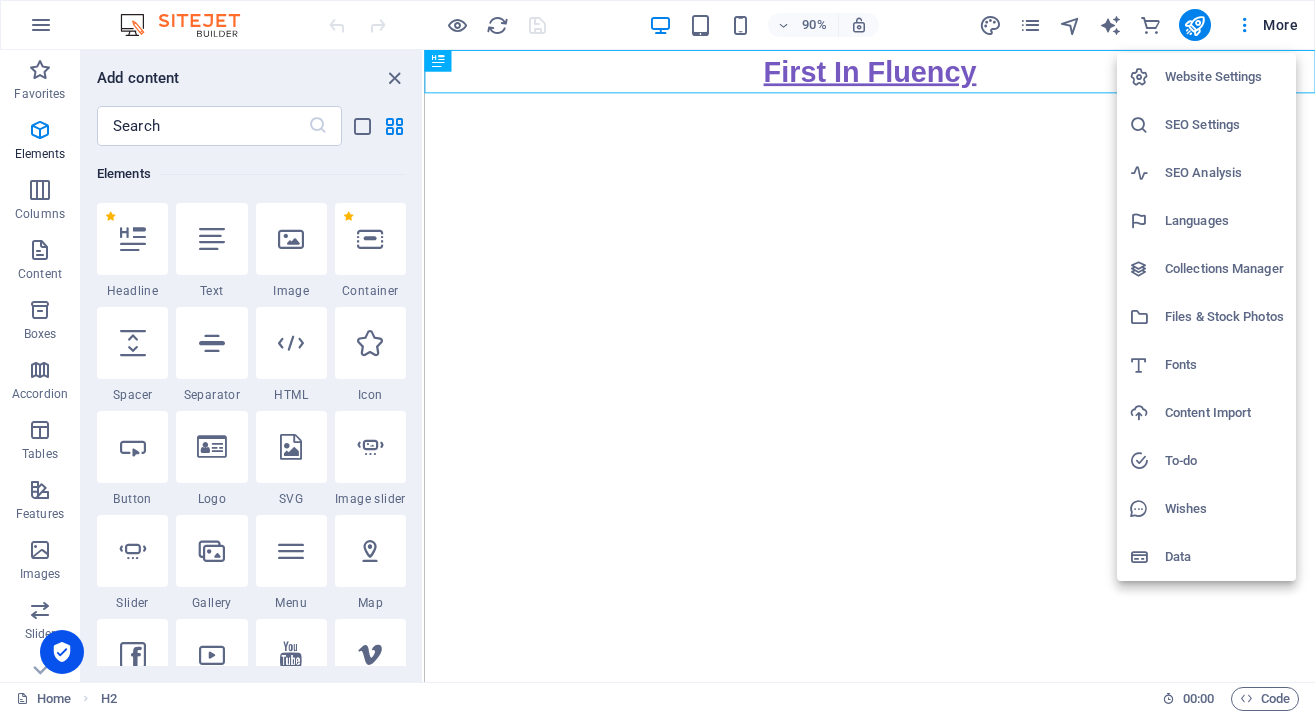 click on "Website Settings" at bounding box center [1224, 77] 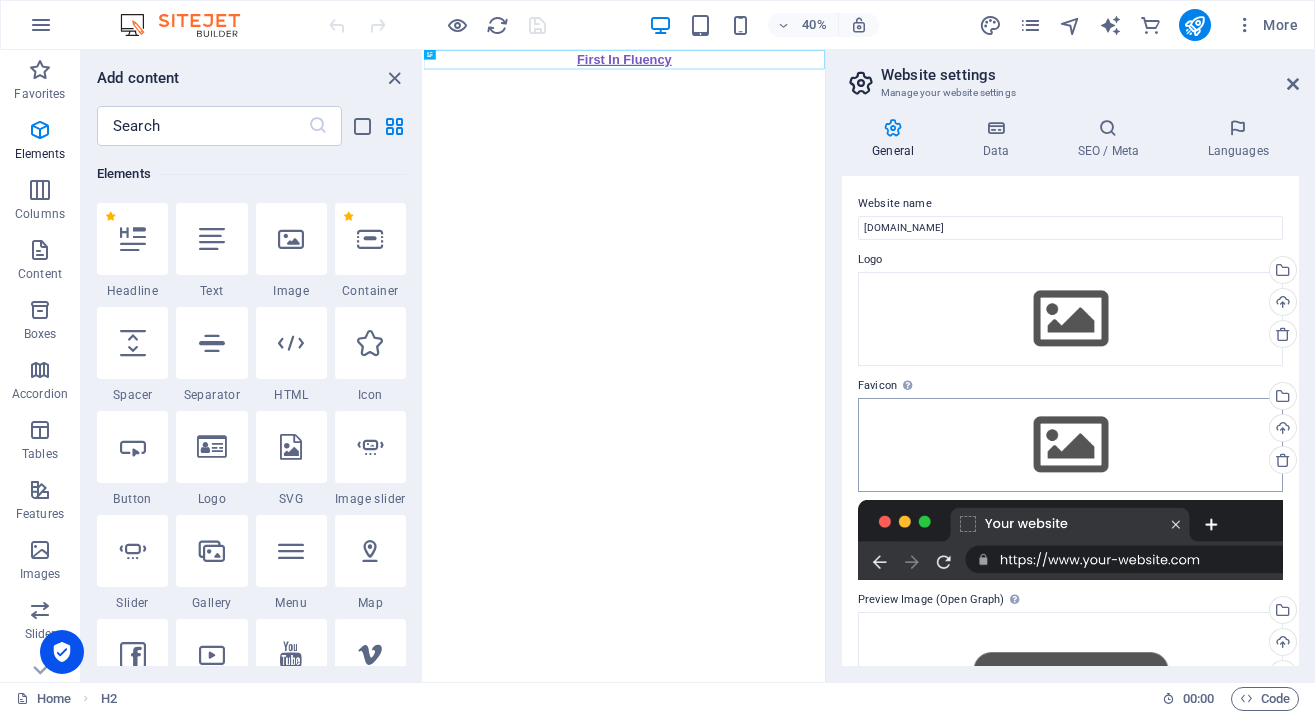 scroll, scrollTop: 0, scrollLeft: 0, axis: both 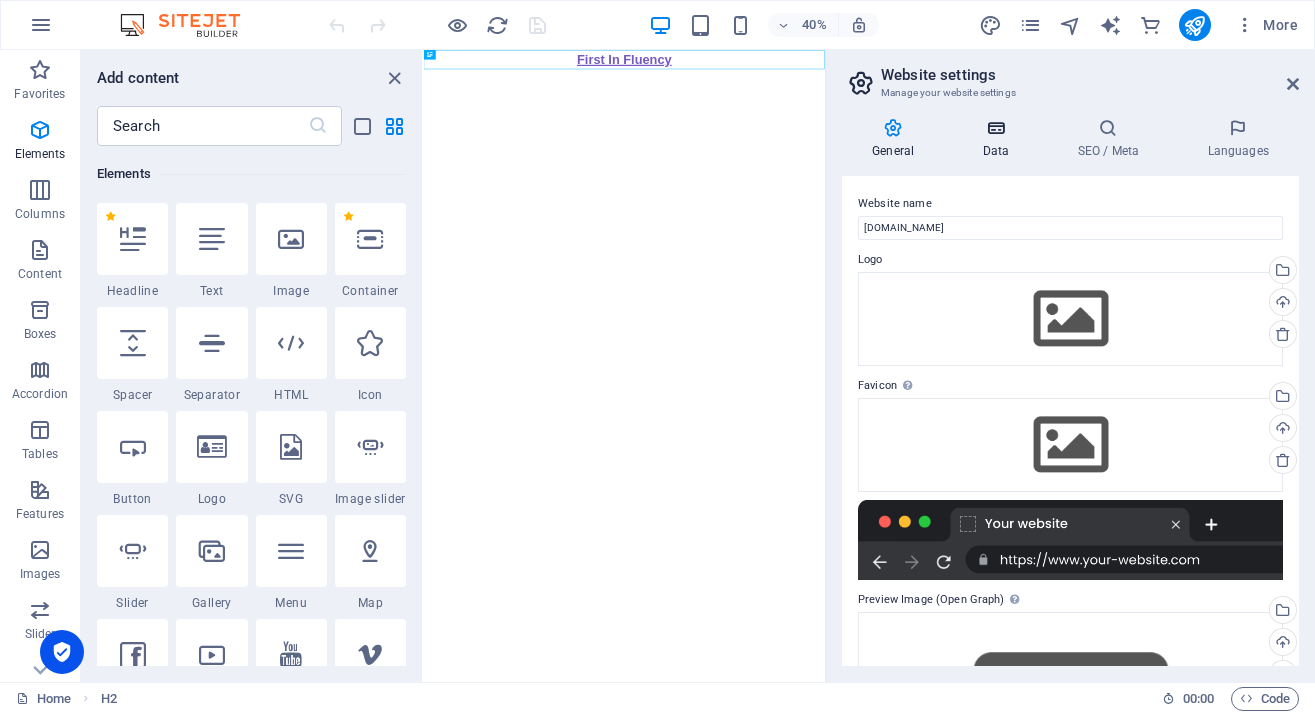click on "Data" at bounding box center (999, 139) 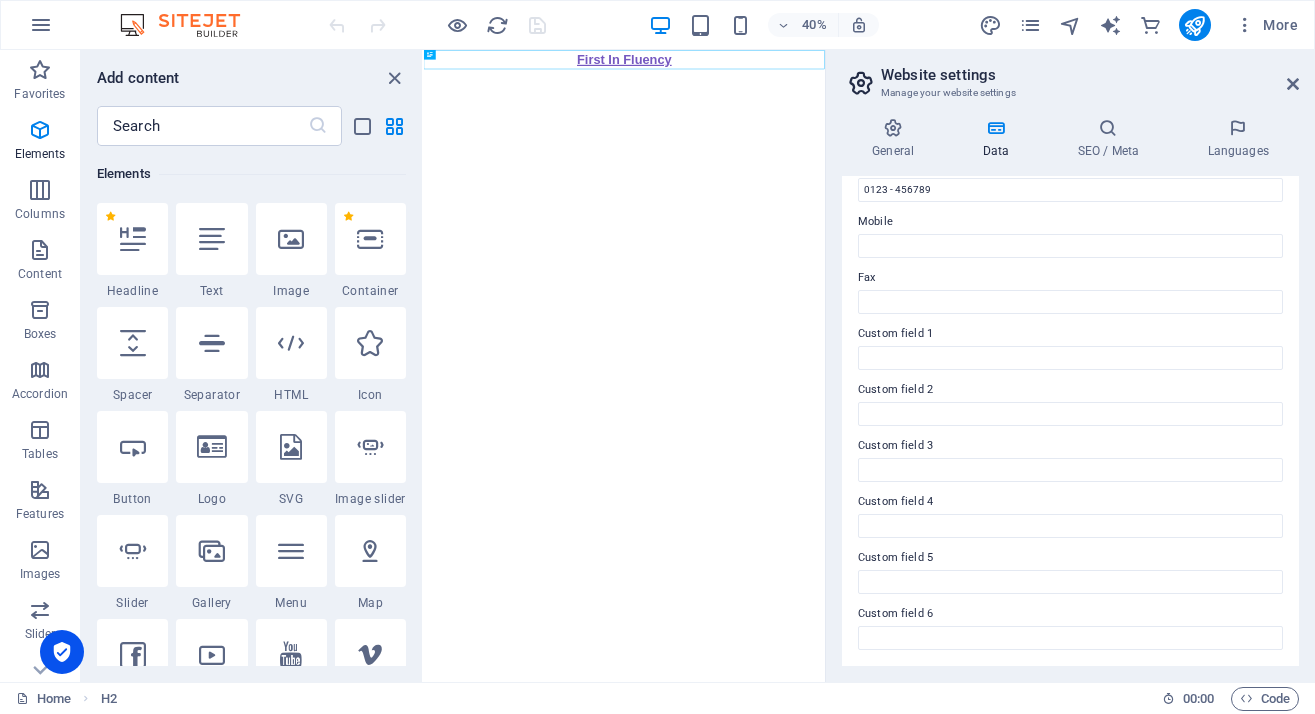 scroll, scrollTop: 469, scrollLeft: 0, axis: vertical 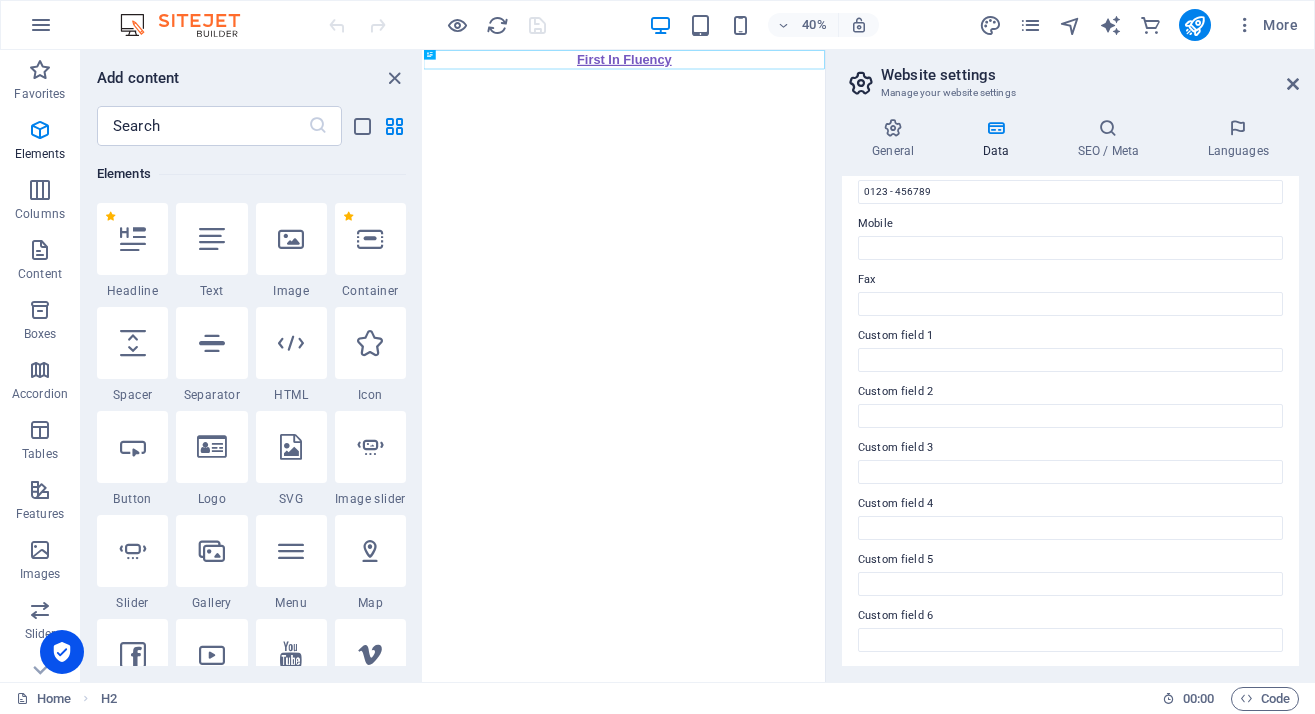 click at bounding box center (190, 25) 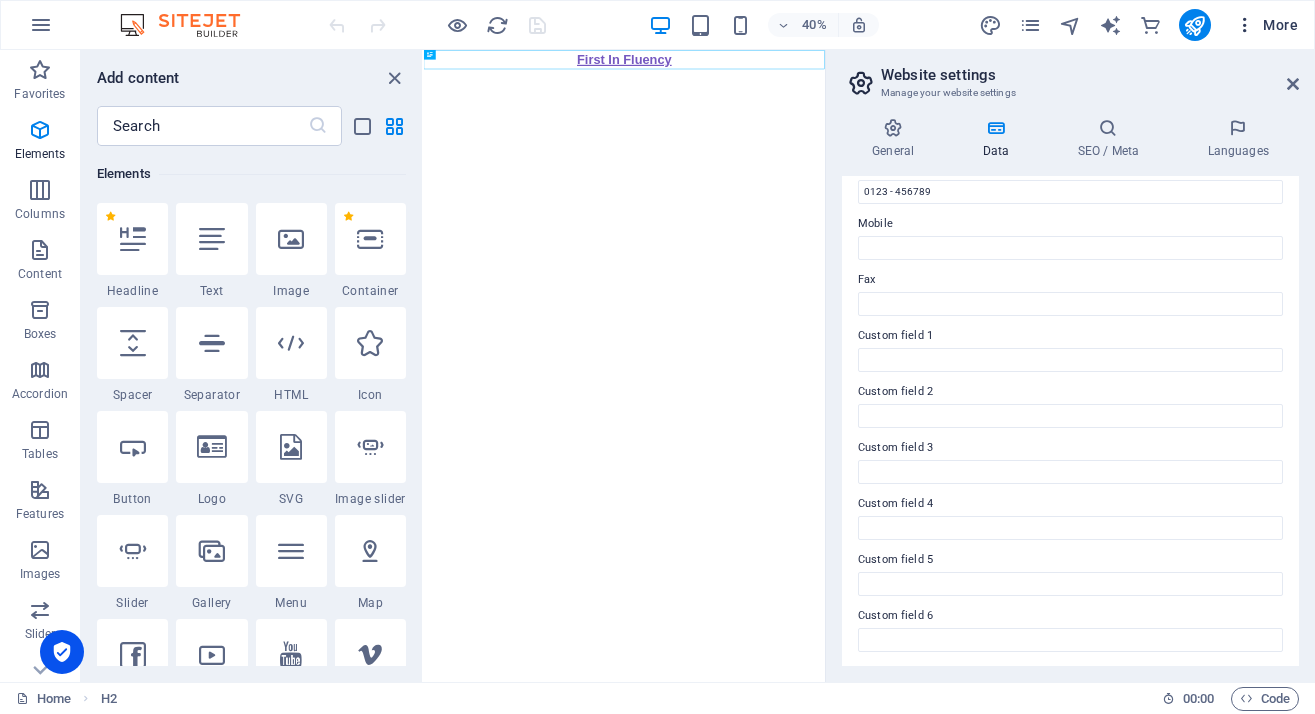click at bounding box center (1245, 25) 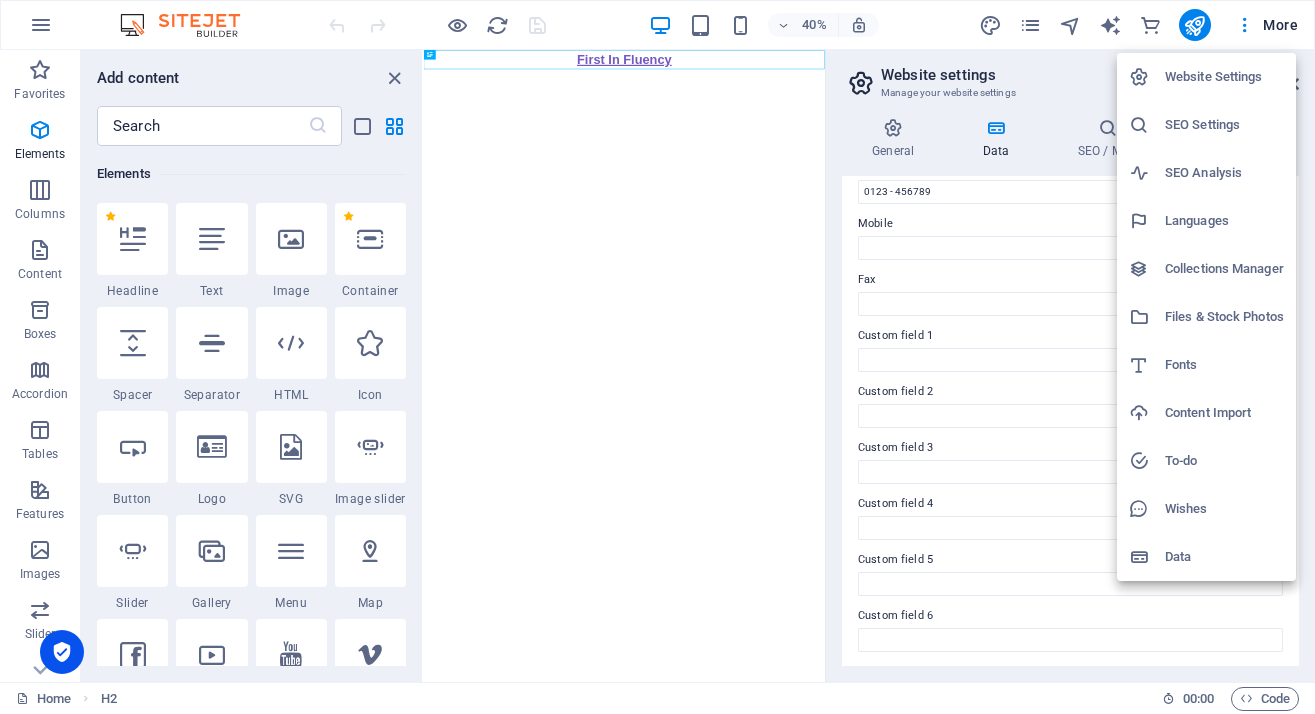 click at bounding box center (657, 357) 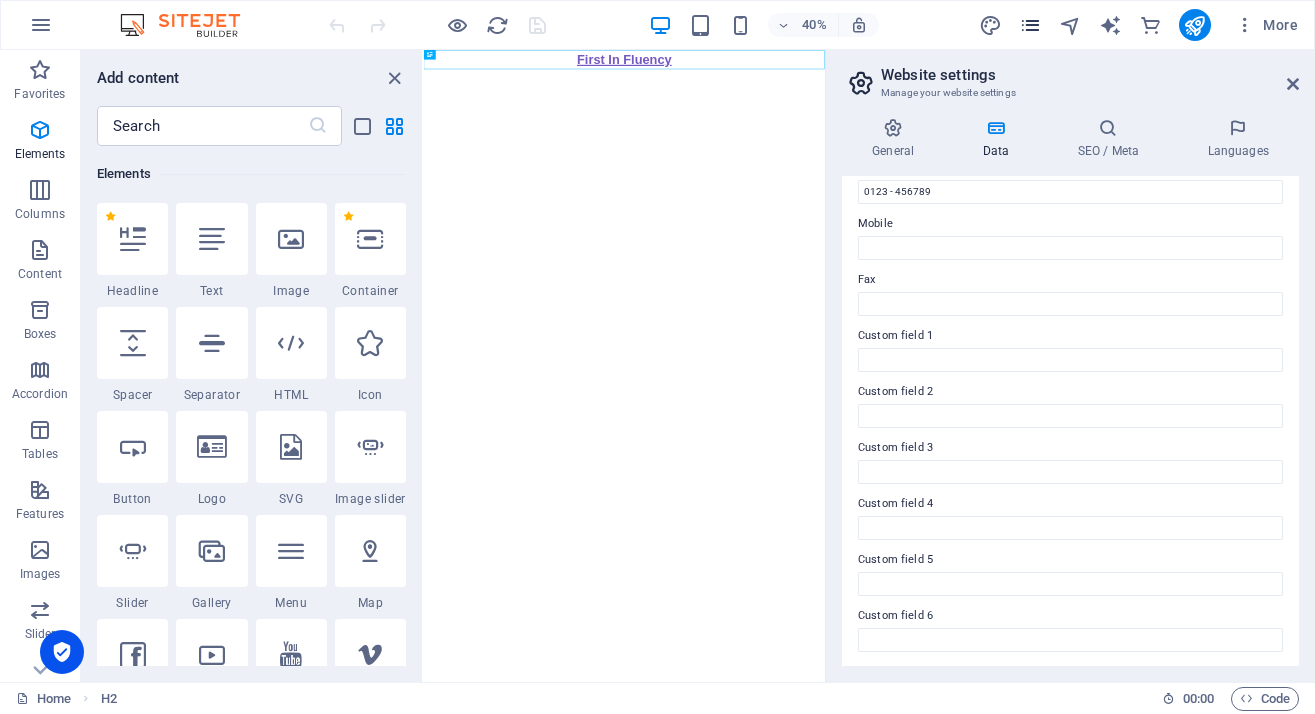 click at bounding box center (1030, 25) 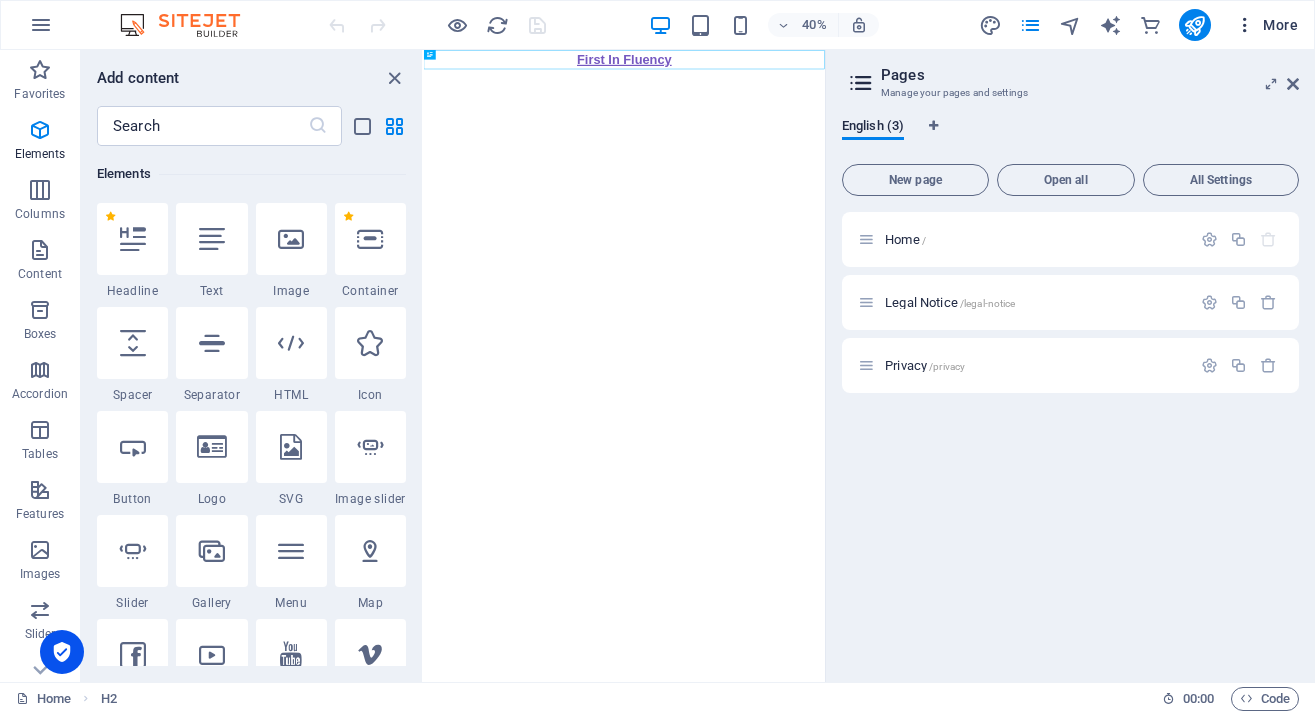 click on "More" at bounding box center [1266, 25] 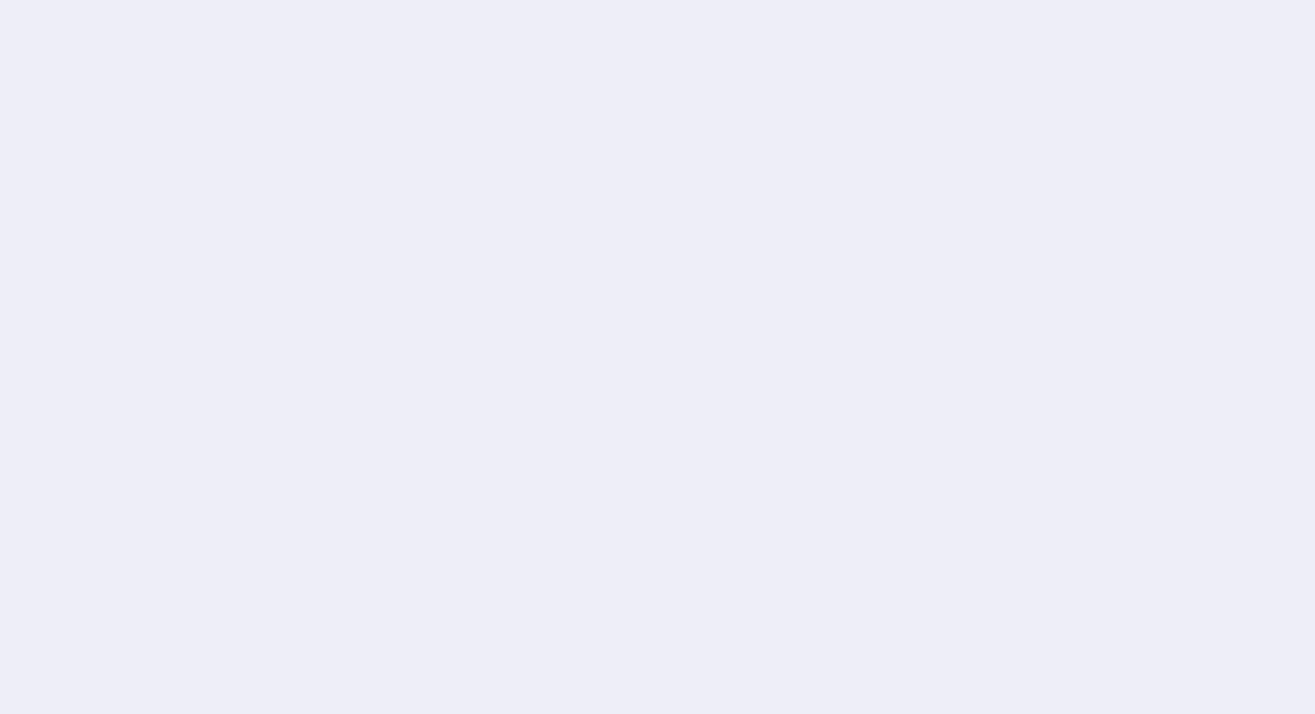 scroll, scrollTop: 0, scrollLeft: 0, axis: both 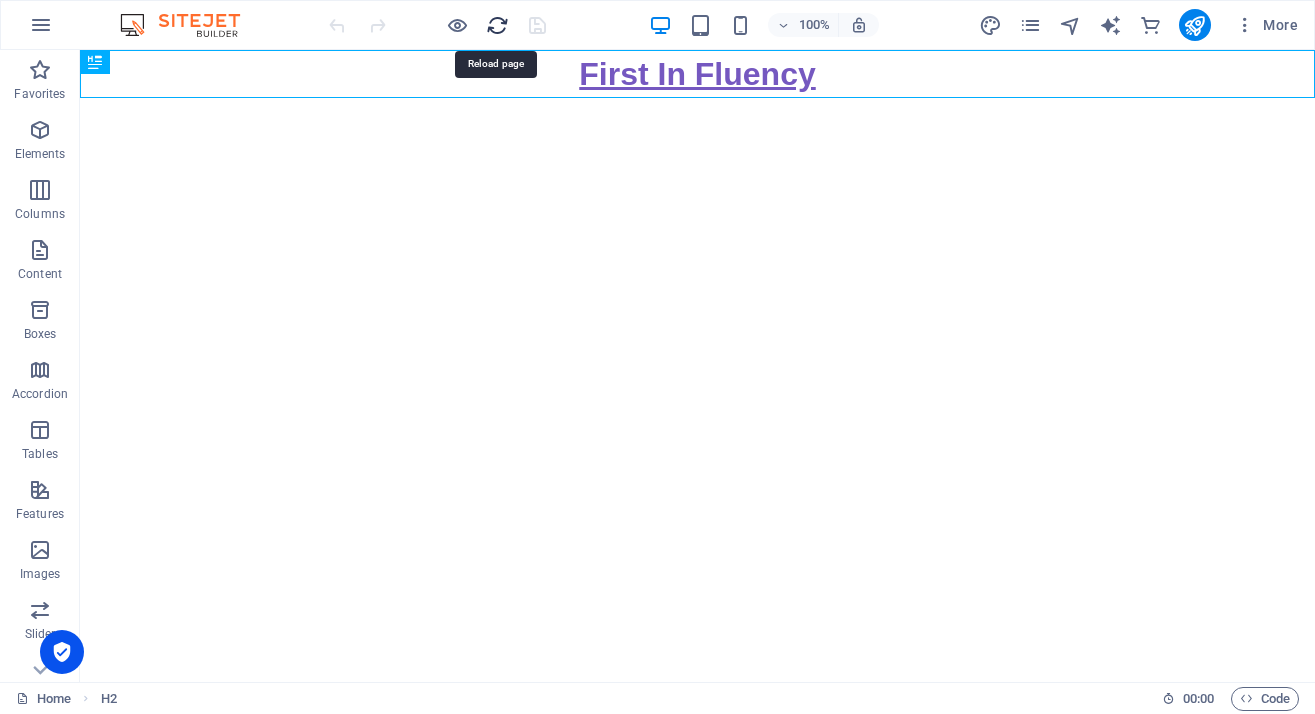 click at bounding box center [497, 25] 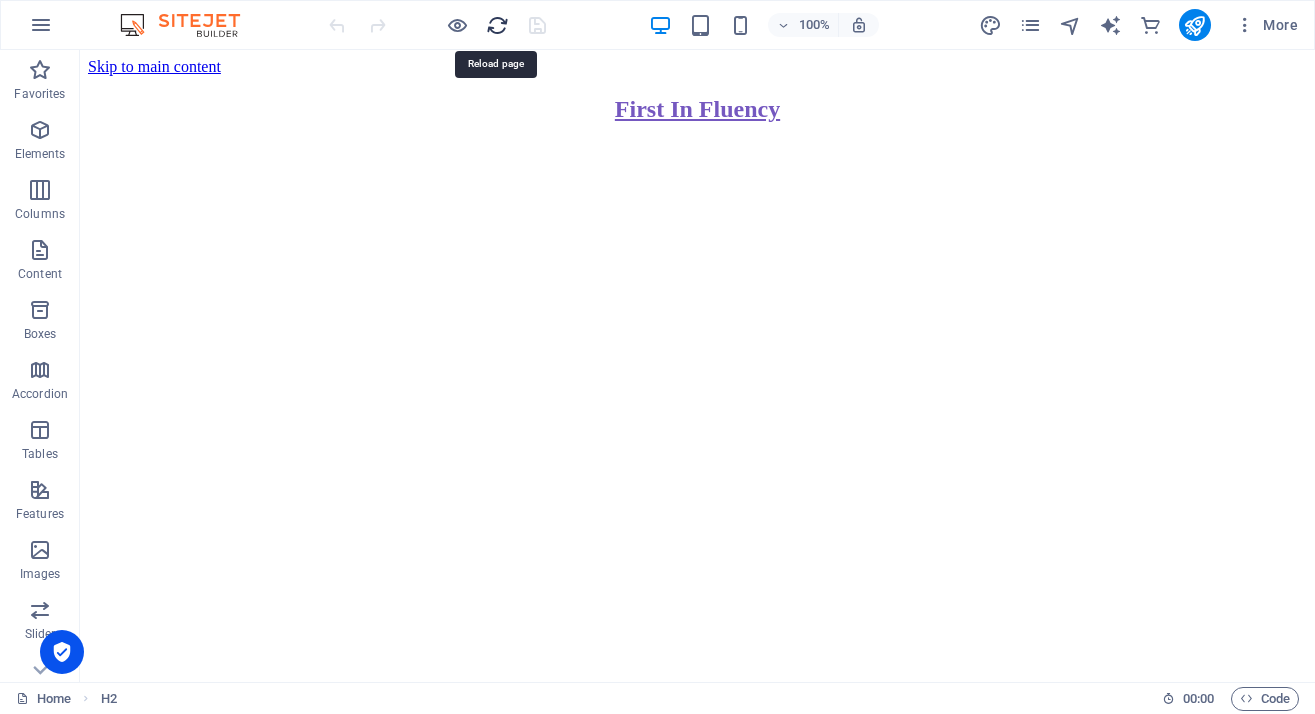 scroll, scrollTop: 0, scrollLeft: 0, axis: both 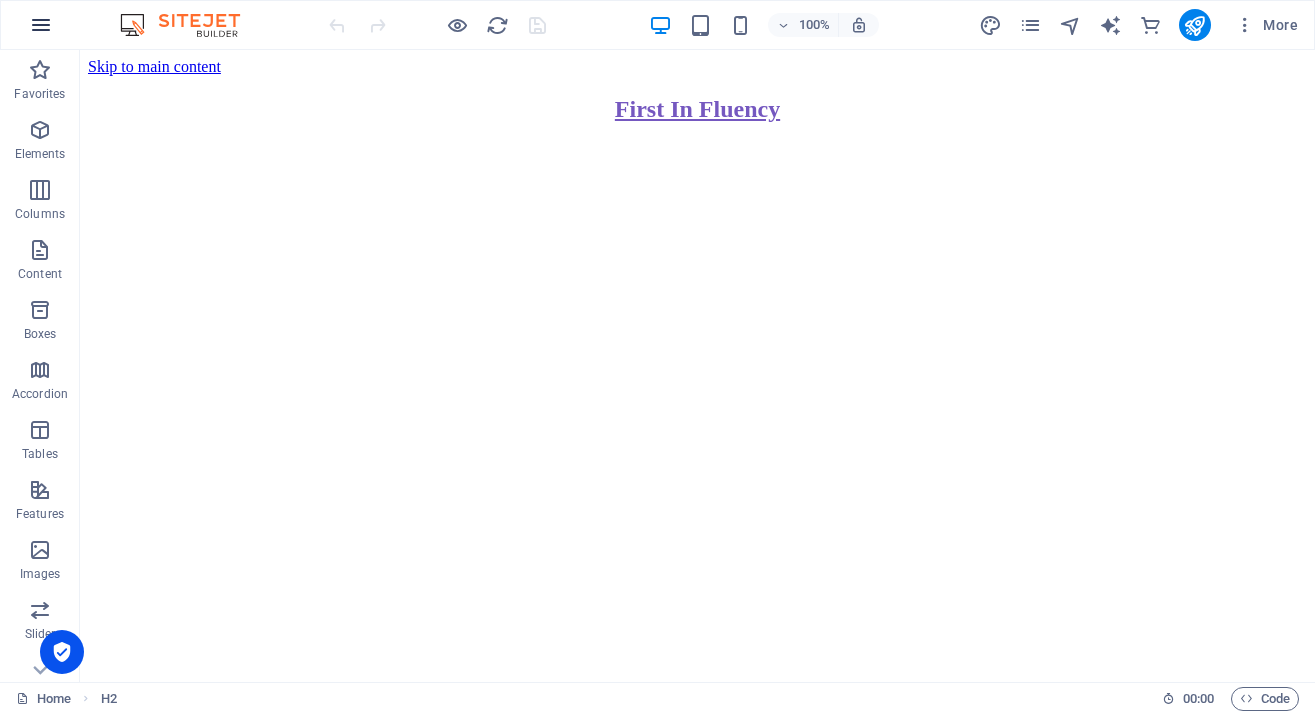 click at bounding box center [41, 25] 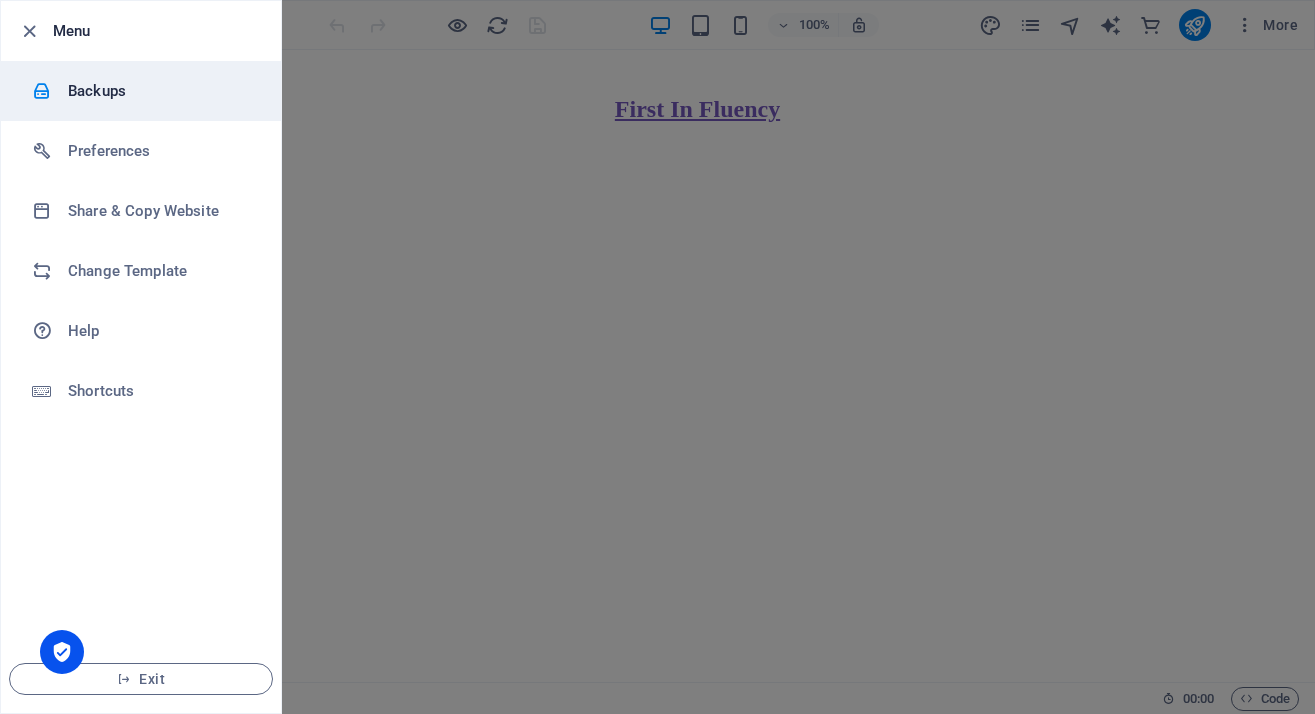 click on "Backups" at bounding box center (160, 91) 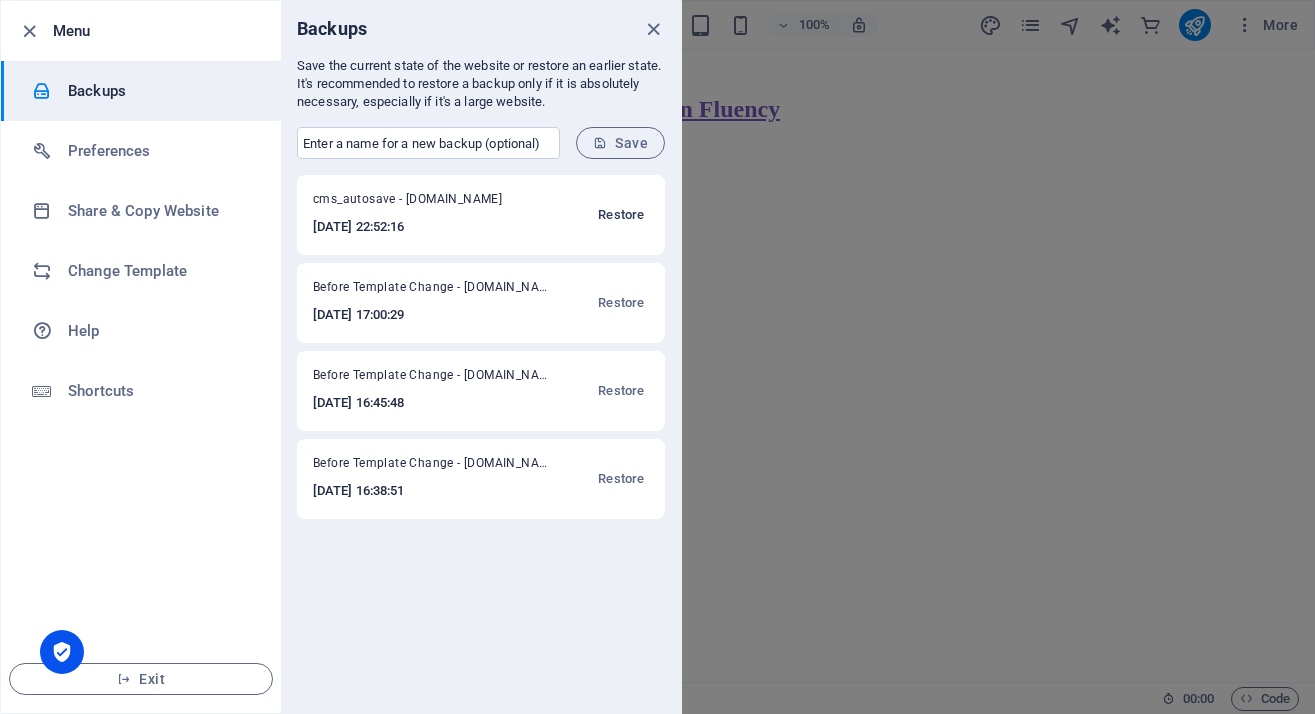 click on "Restore" at bounding box center [621, 215] 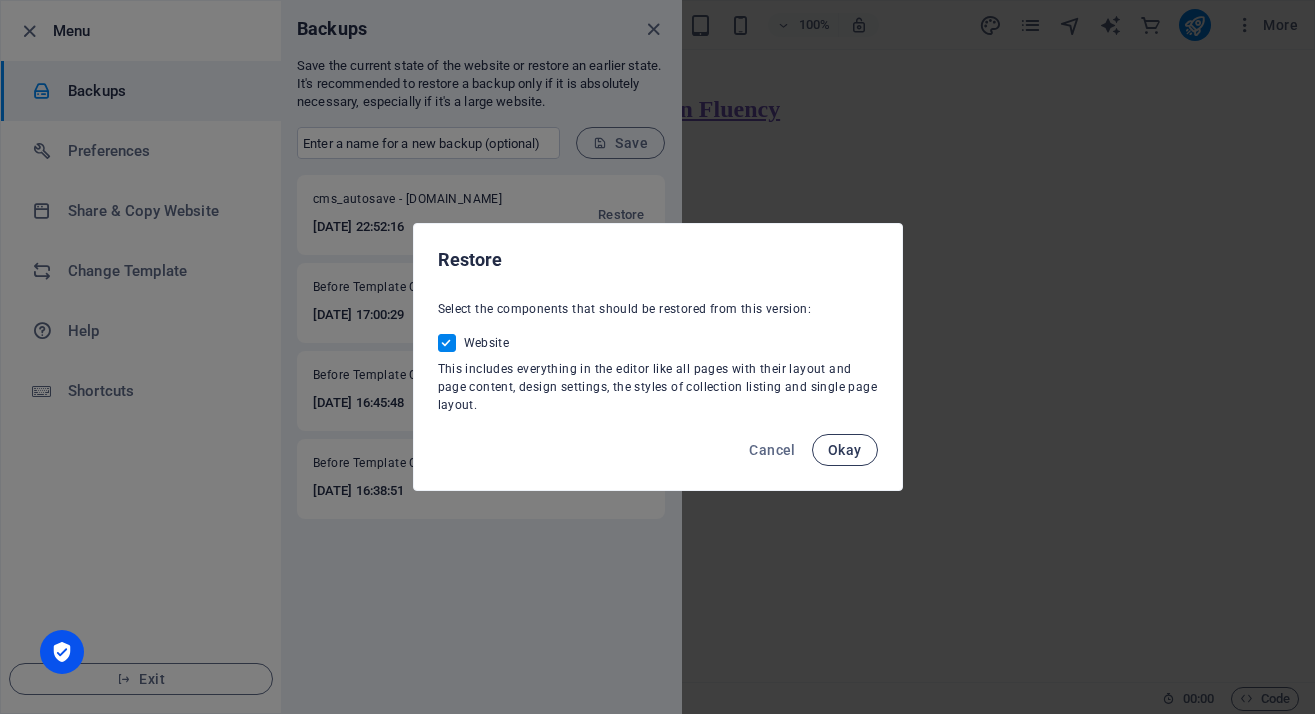 click on "Okay" at bounding box center [845, 450] 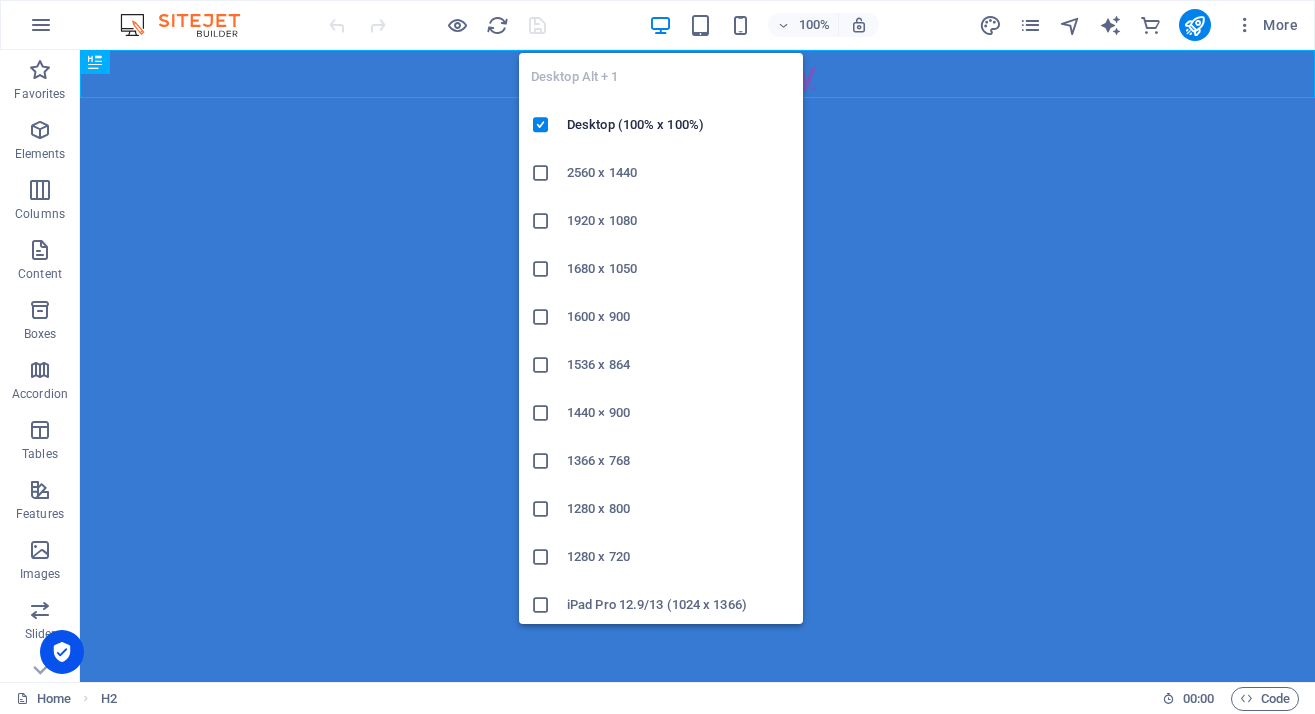 scroll, scrollTop: 0, scrollLeft: 0, axis: both 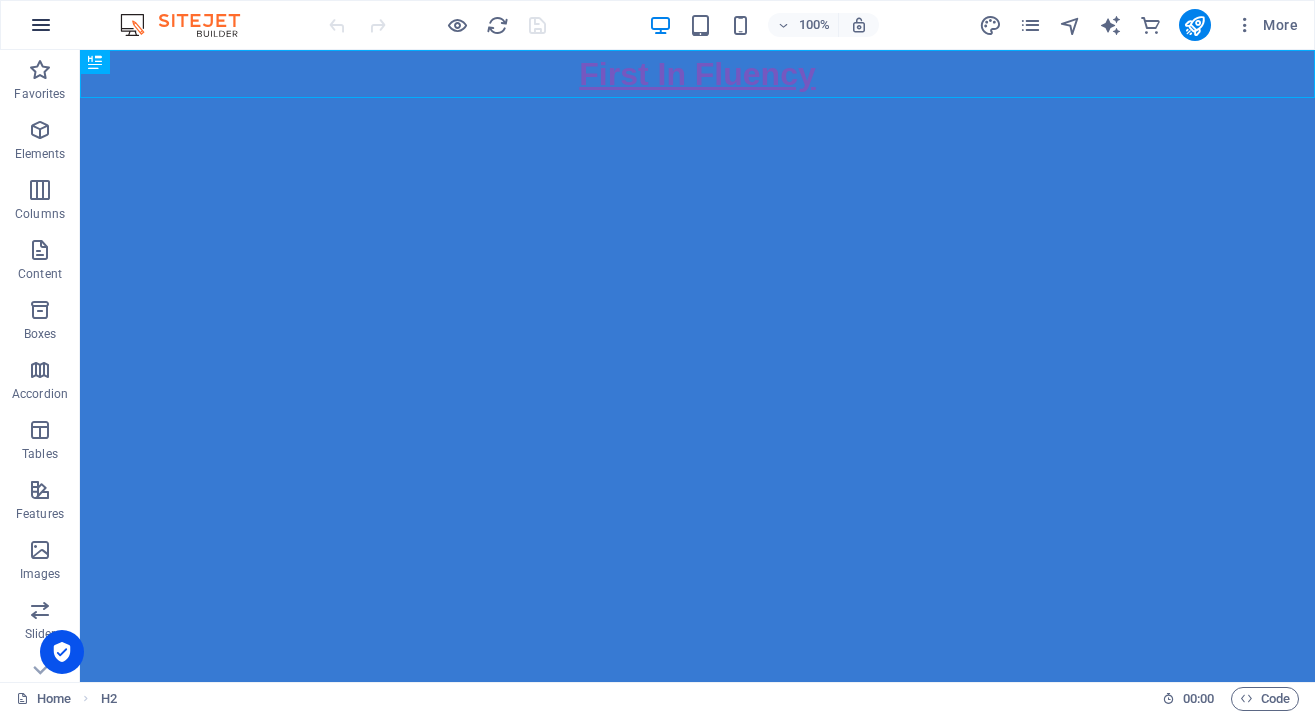 click at bounding box center (41, 25) 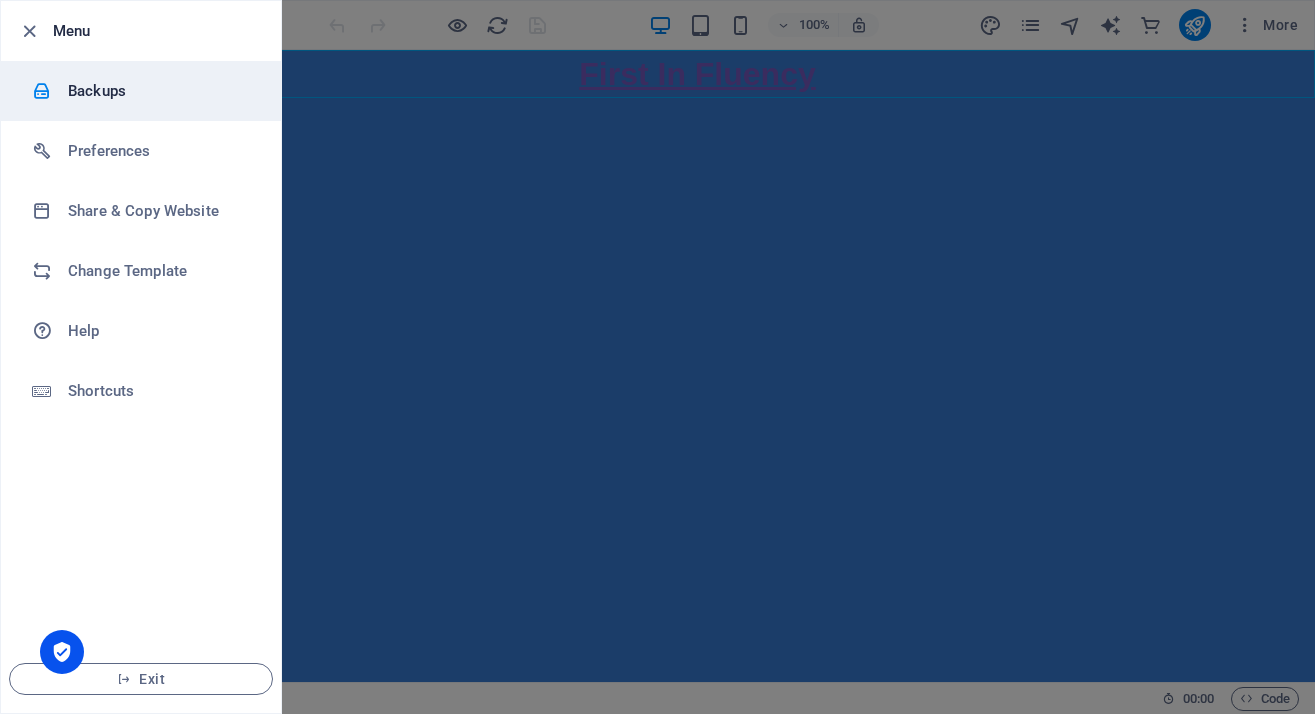 click on "Backups" at bounding box center (141, 91) 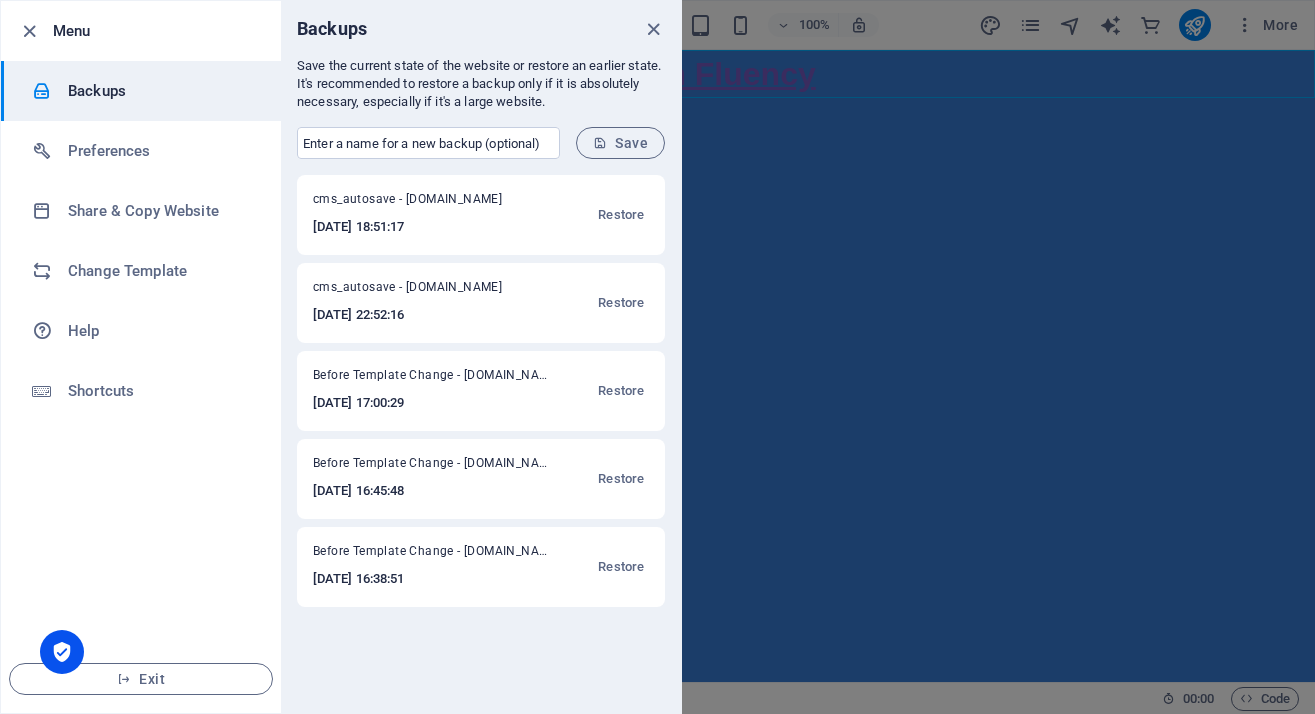 click at bounding box center [657, 357] 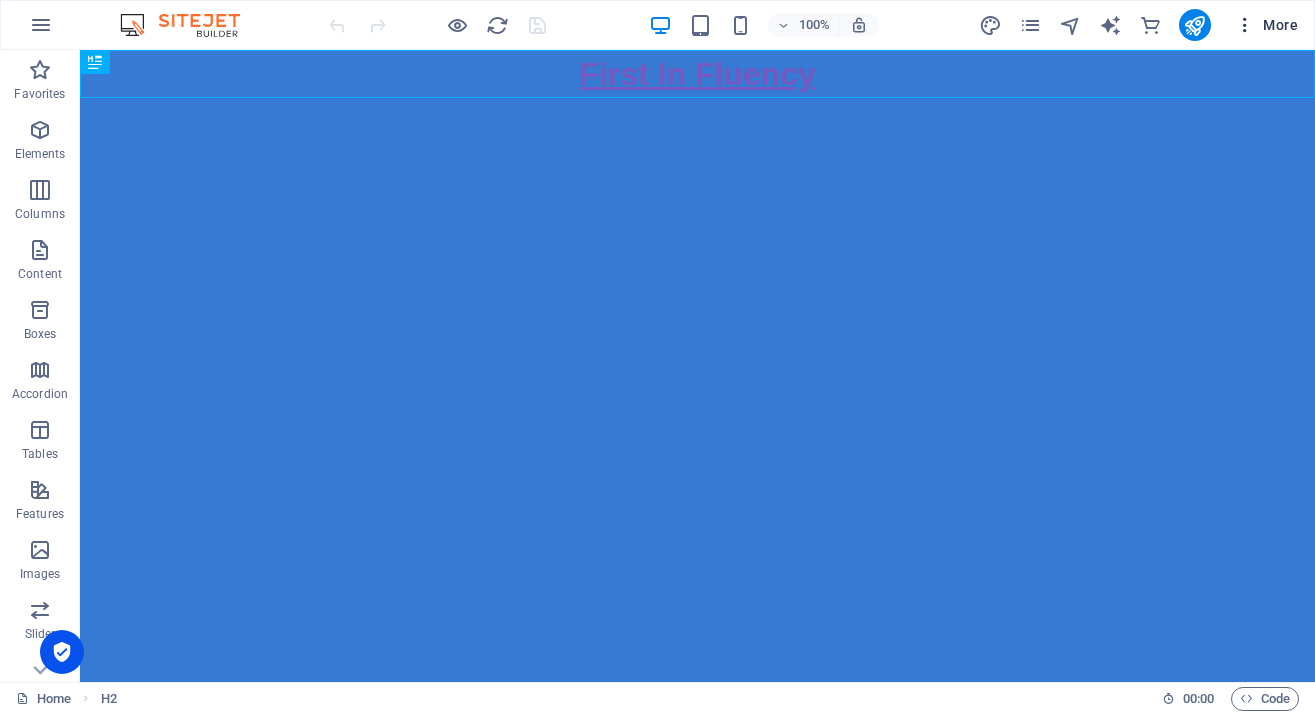 click on "More" at bounding box center (1266, 25) 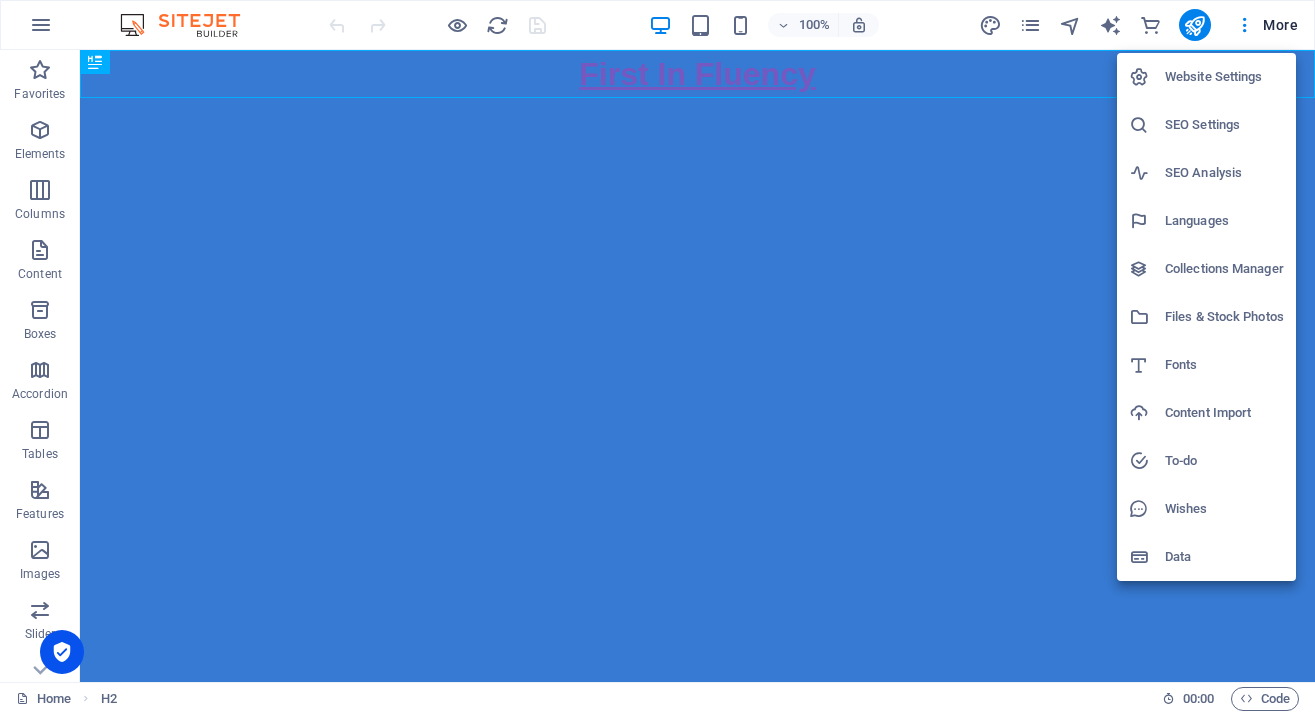 click at bounding box center (657, 357) 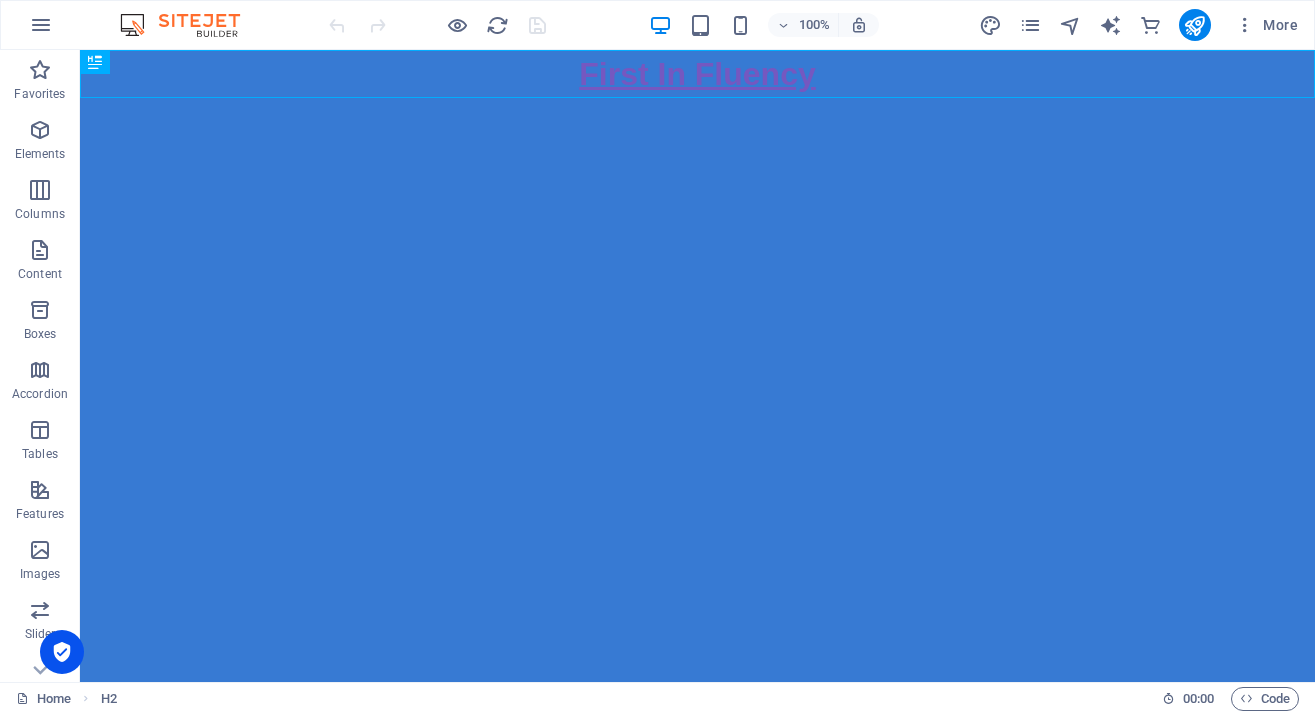 click at bounding box center [1245, 25] 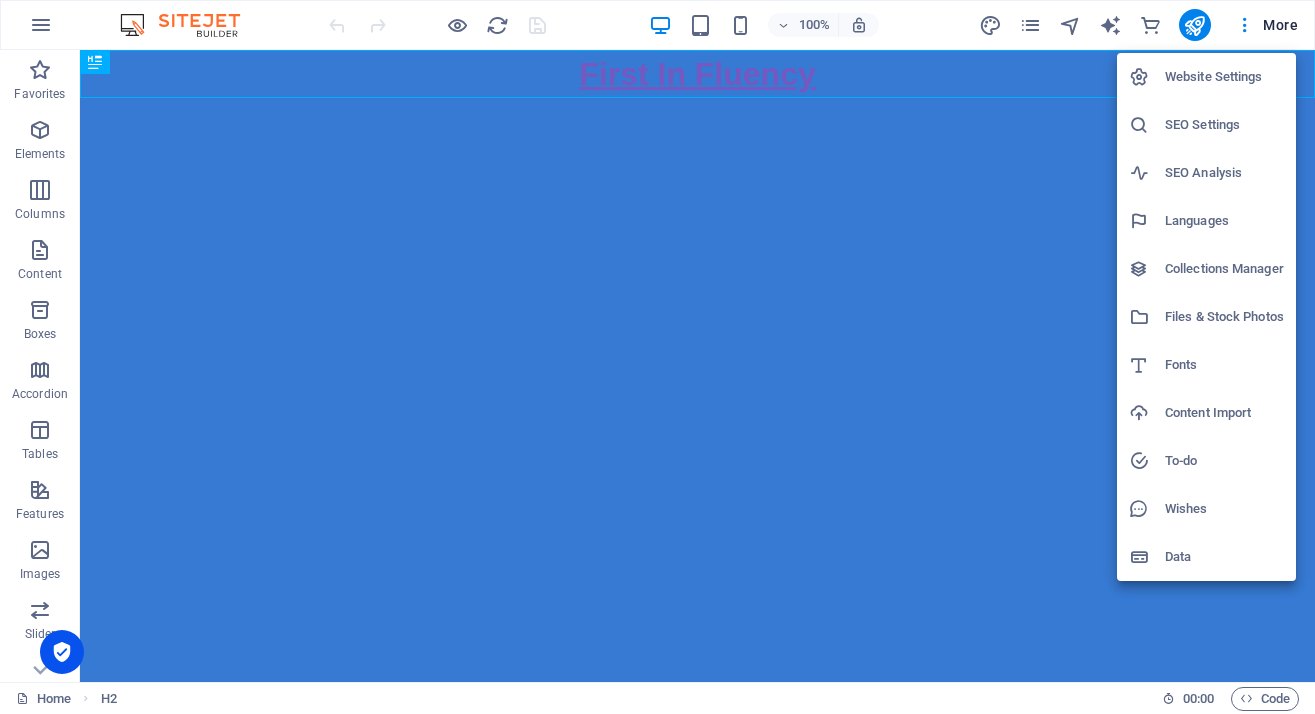 click on "Website Settings" at bounding box center (1224, 77) 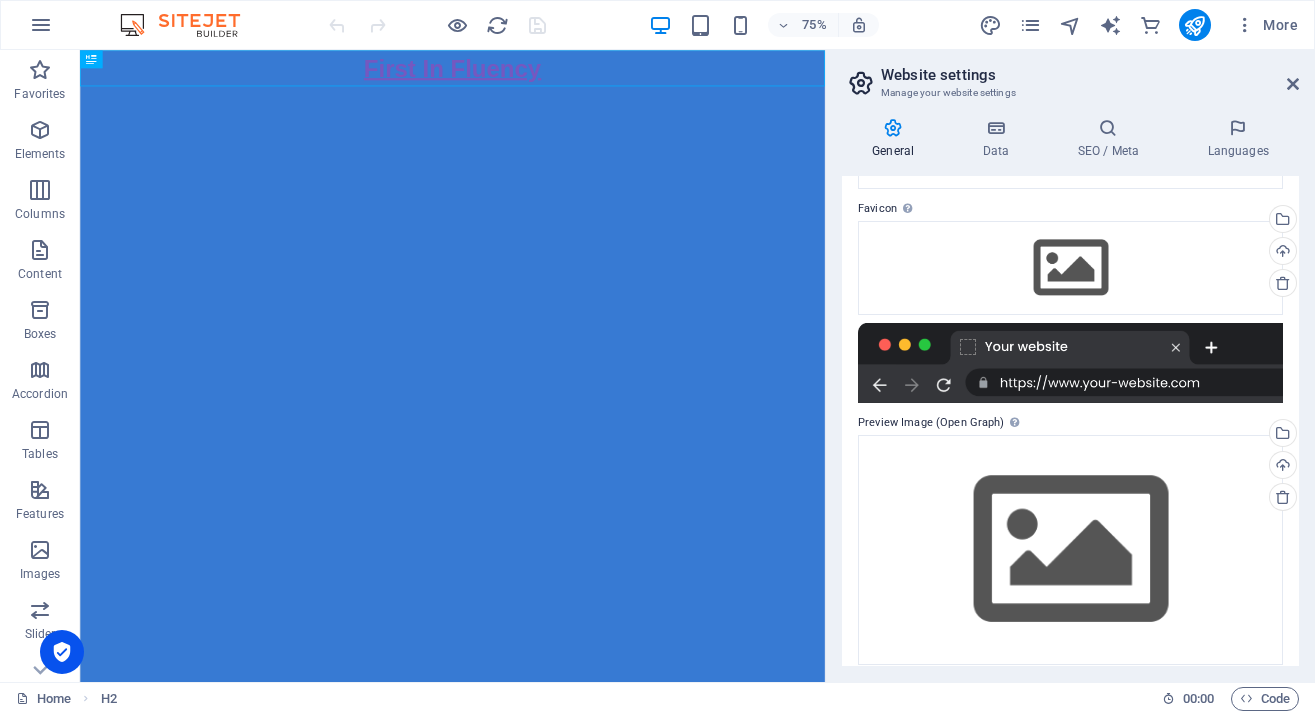 scroll, scrollTop: 175, scrollLeft: 0, axis: vertical 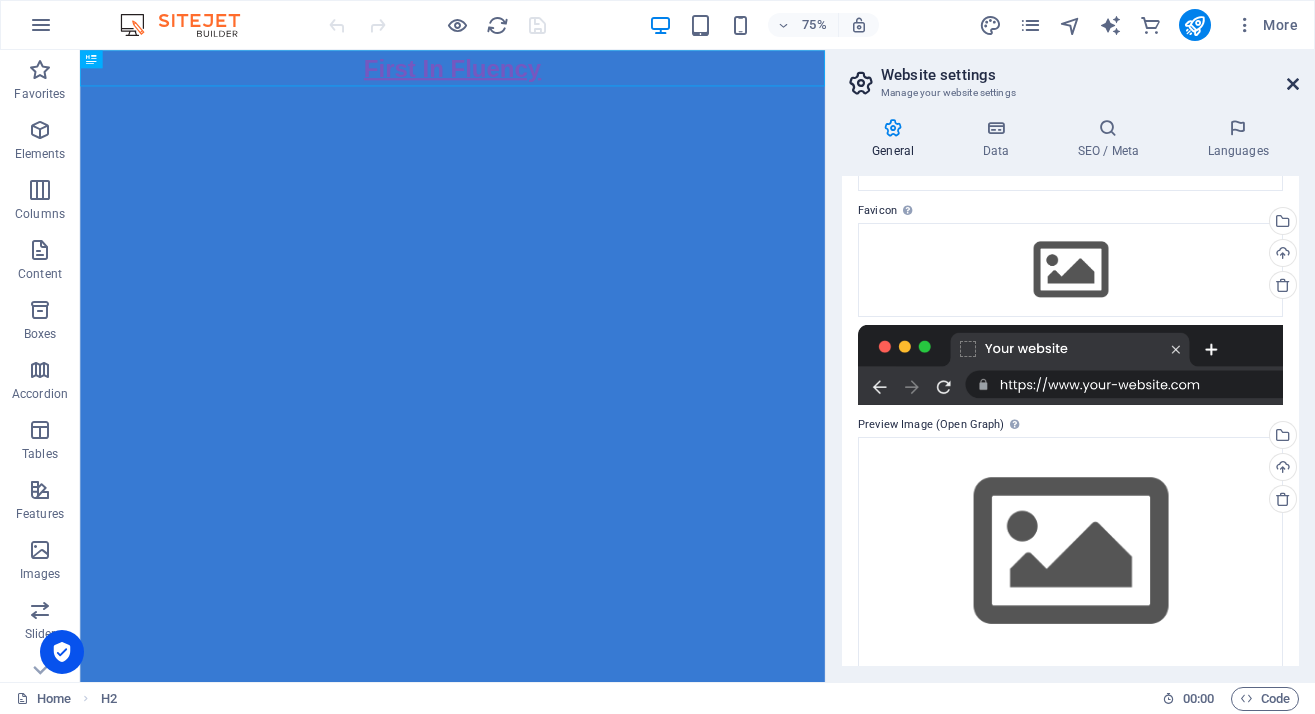 click at bounding box center (1293, 84) 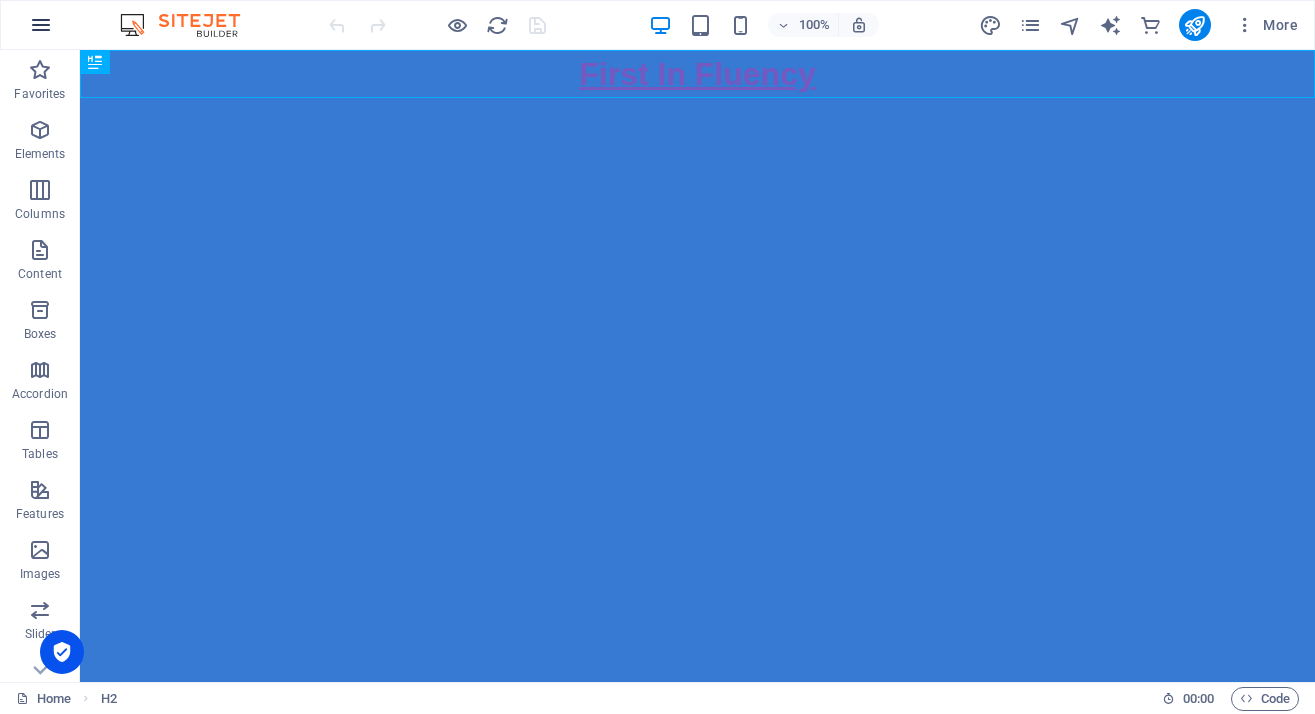 click at bounding box center (41, 25) 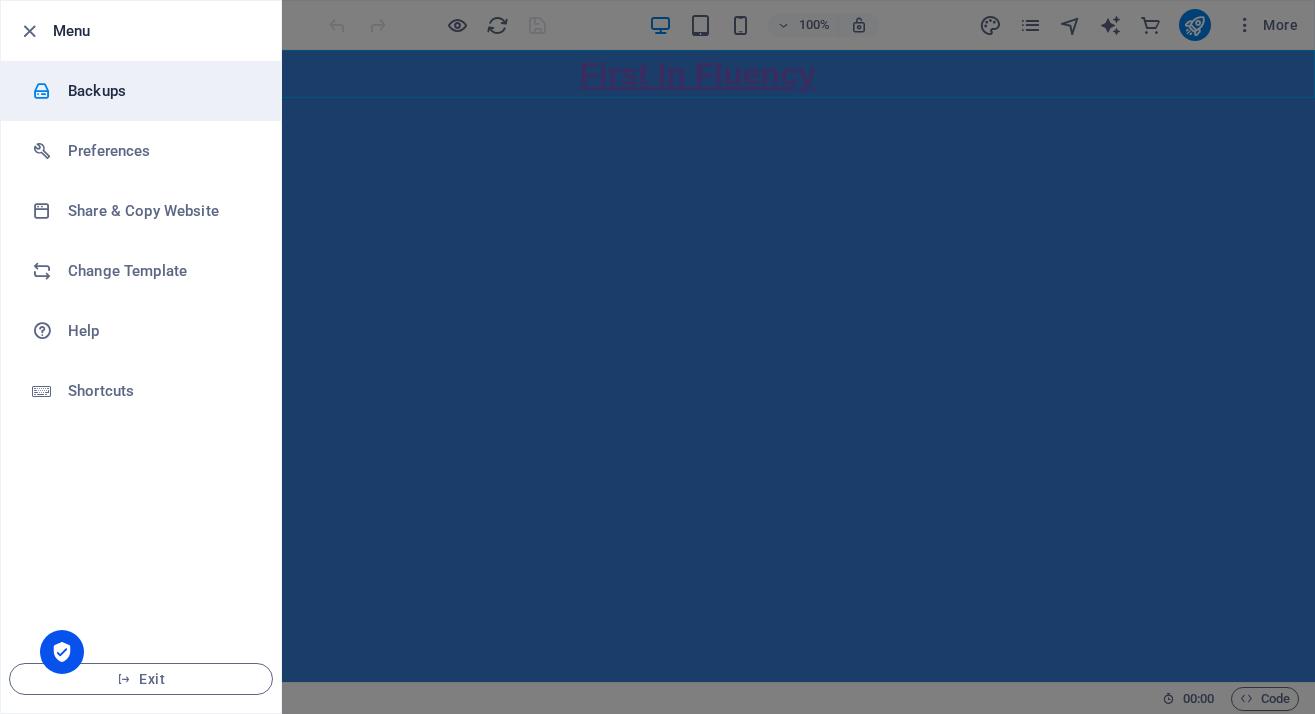 click on "Backups" at bounding box center [160, 91] 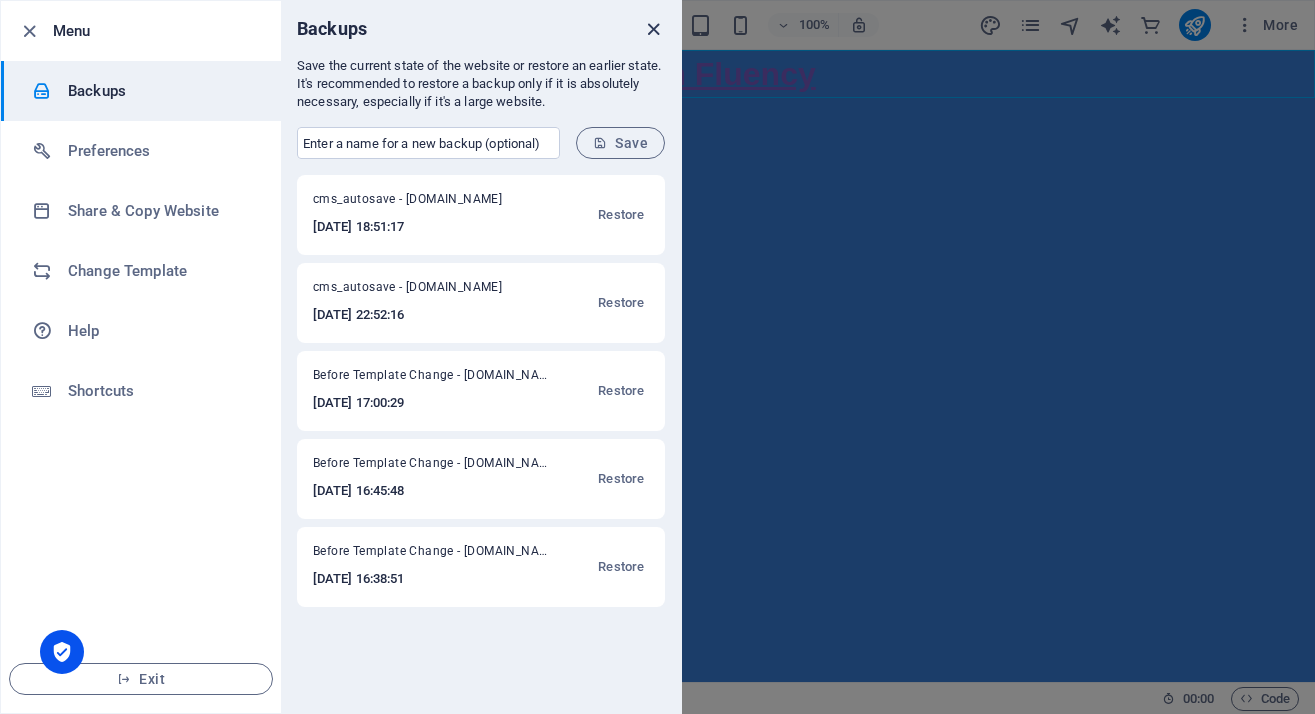 click at bounding box center [653, 29] 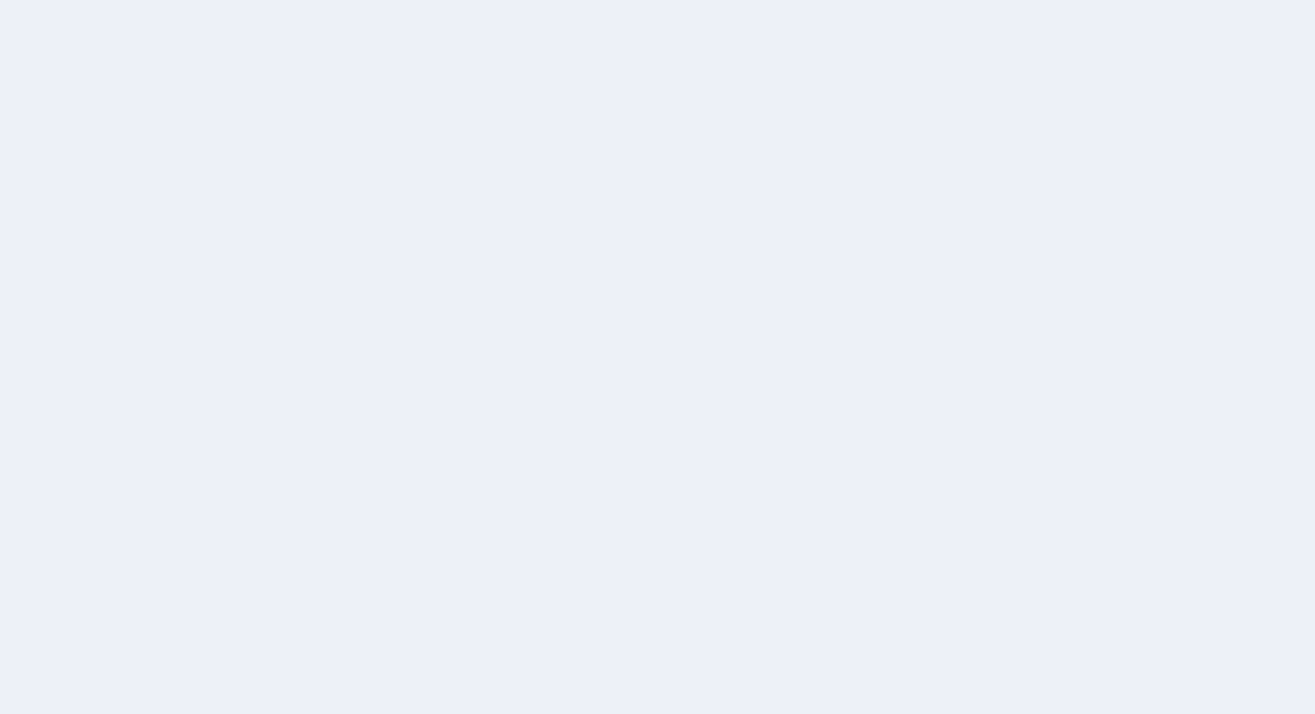 scroll, scrollTop: 0, scrollLeft: 0, axis: both 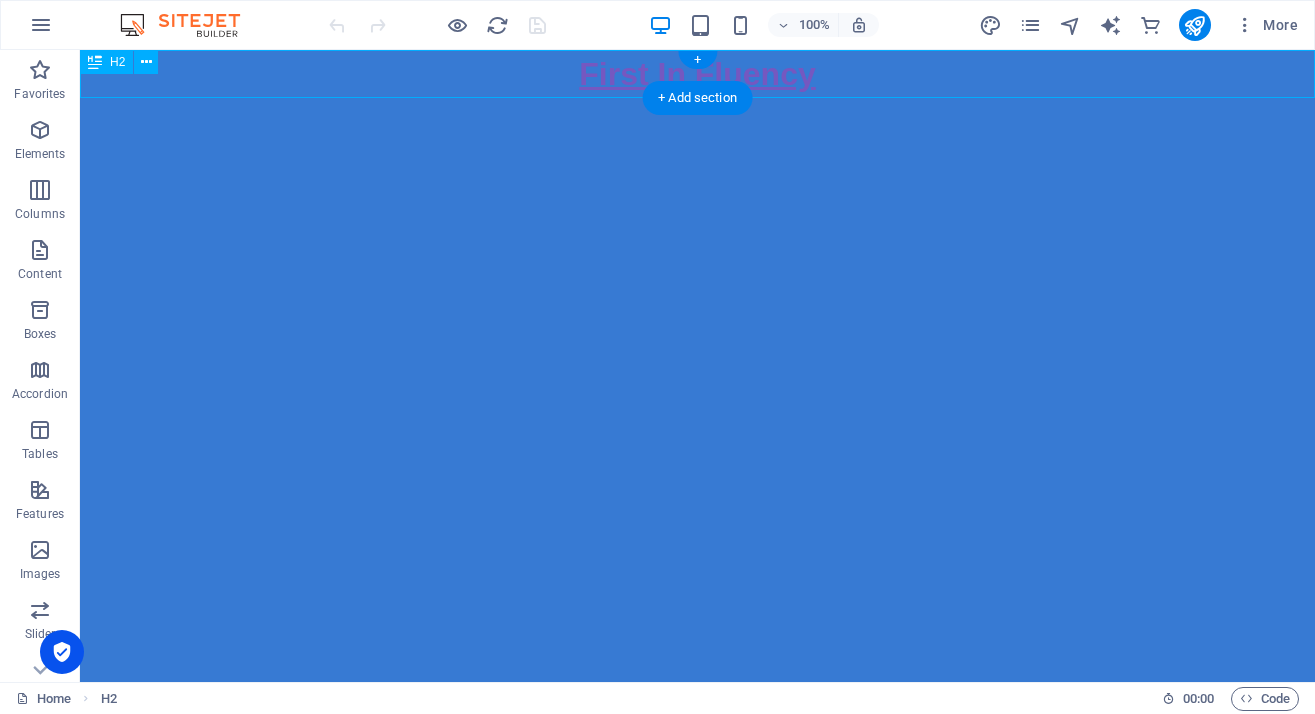 click on "First In Fluency" at bounding box center [697, 74] 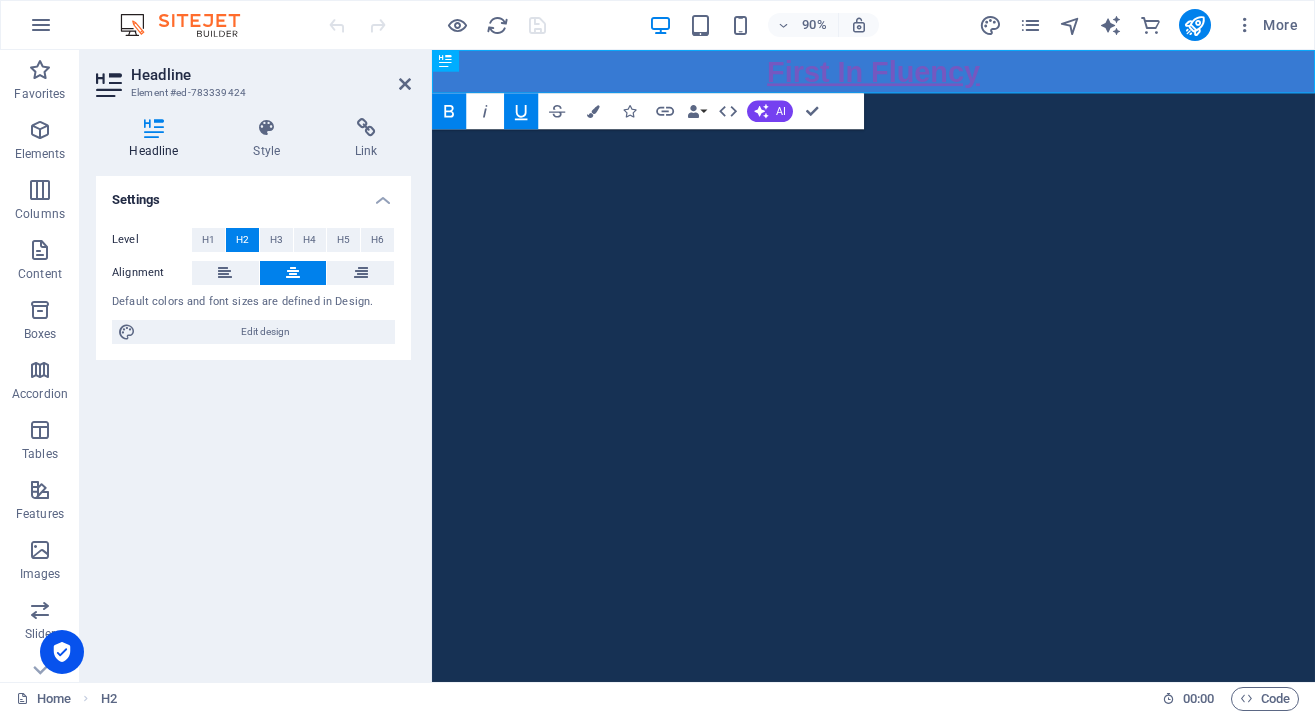 click on "Skip to main content
First In Fluency" at bounding box center [922, 74] 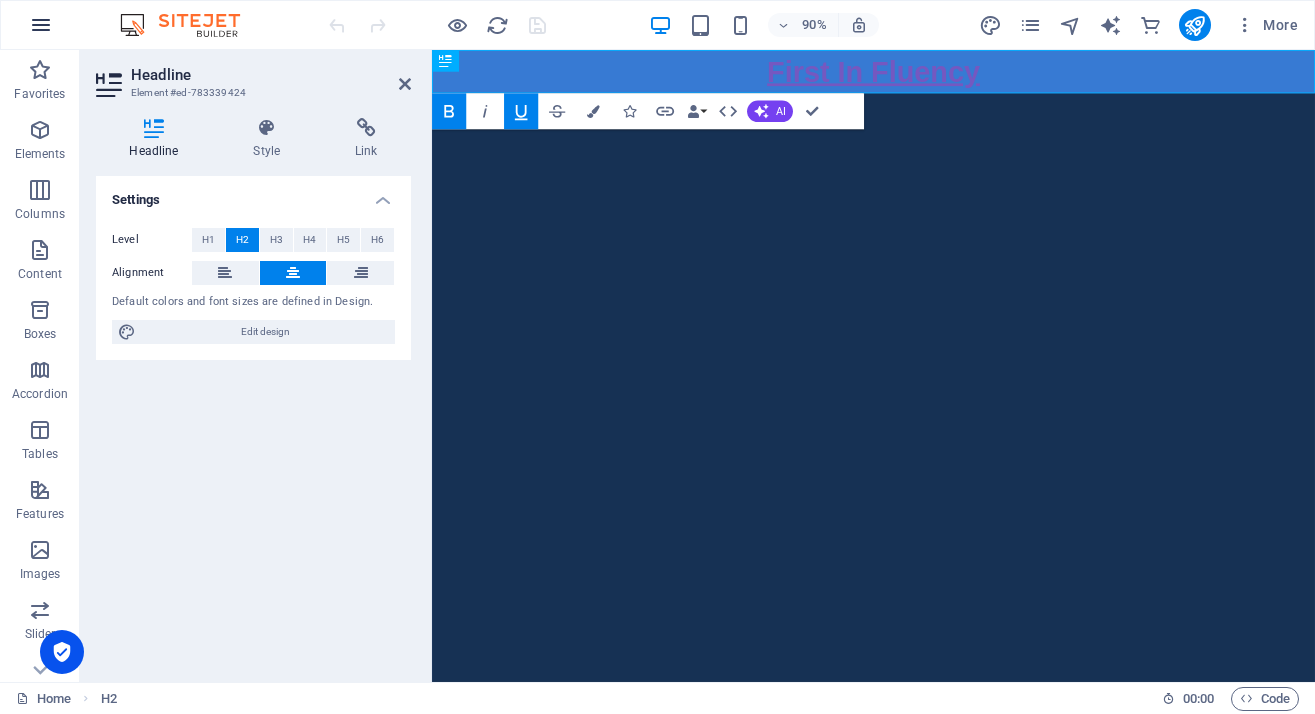 click at bounding box center [41, 25] 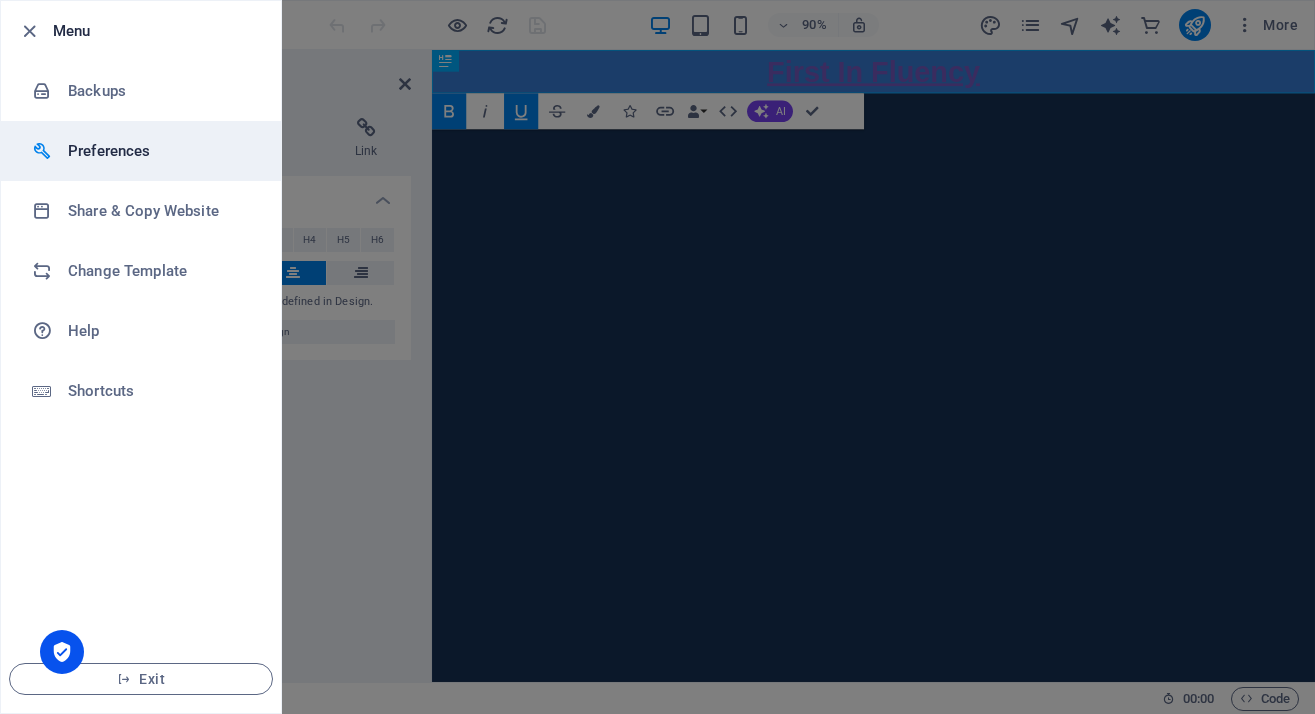 click on "Preferences" at bounding box center (160, 151) 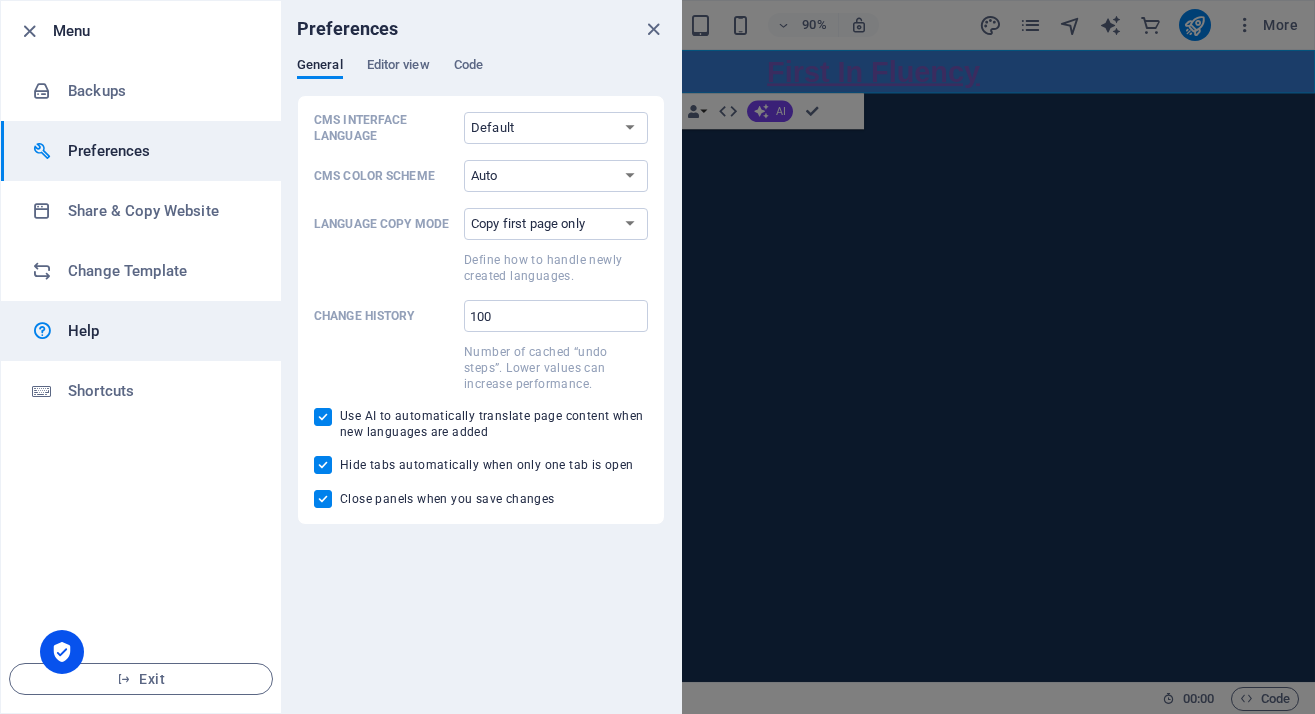 click on "Help" at bounding box center (160, 331) 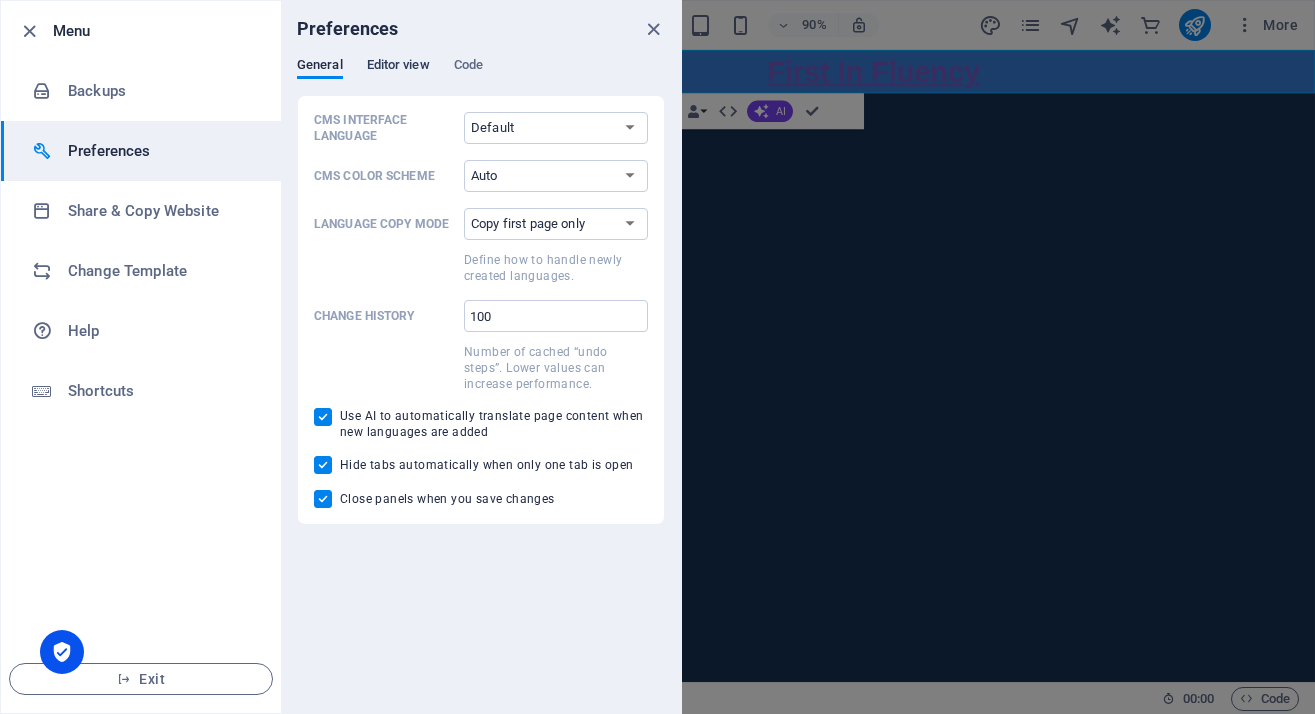 click on "Editor view" at bounding box center [398, 67] 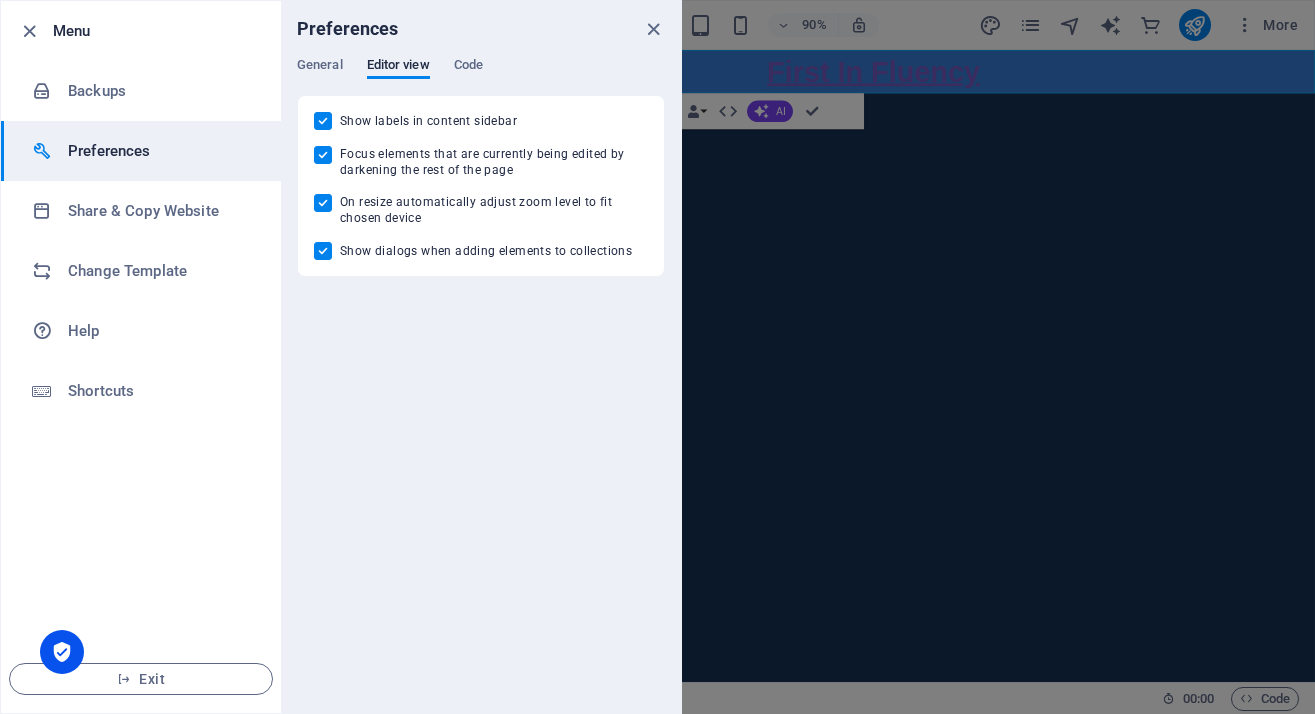 click on "Preferences" at bounding box center [481, 29] 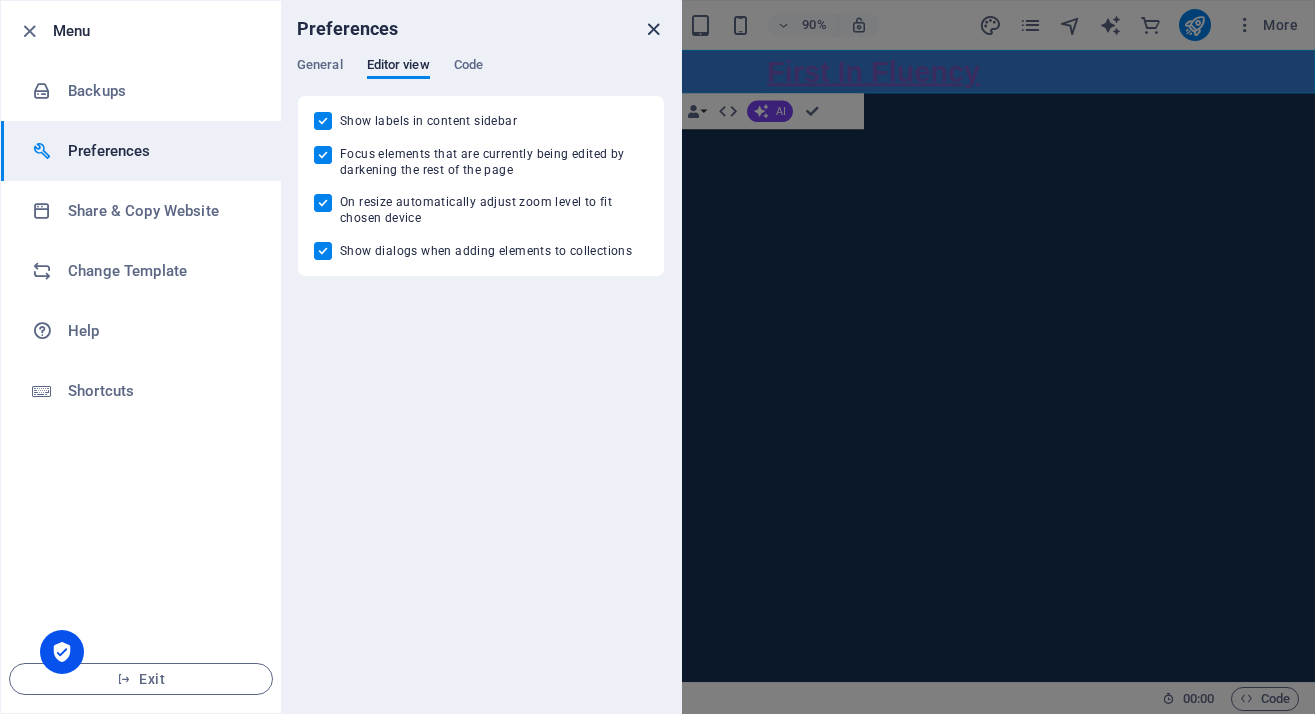 click at bounding box center (653, 29) 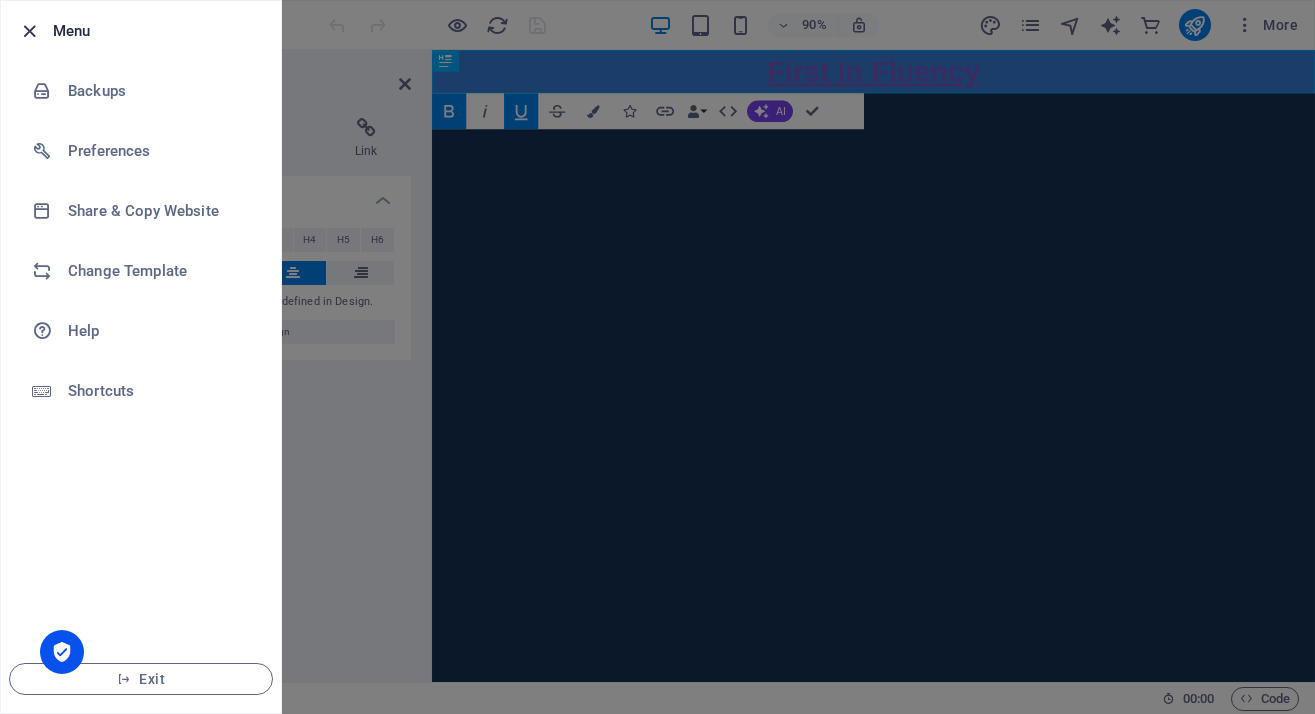 click at bounding box center [29, 31] 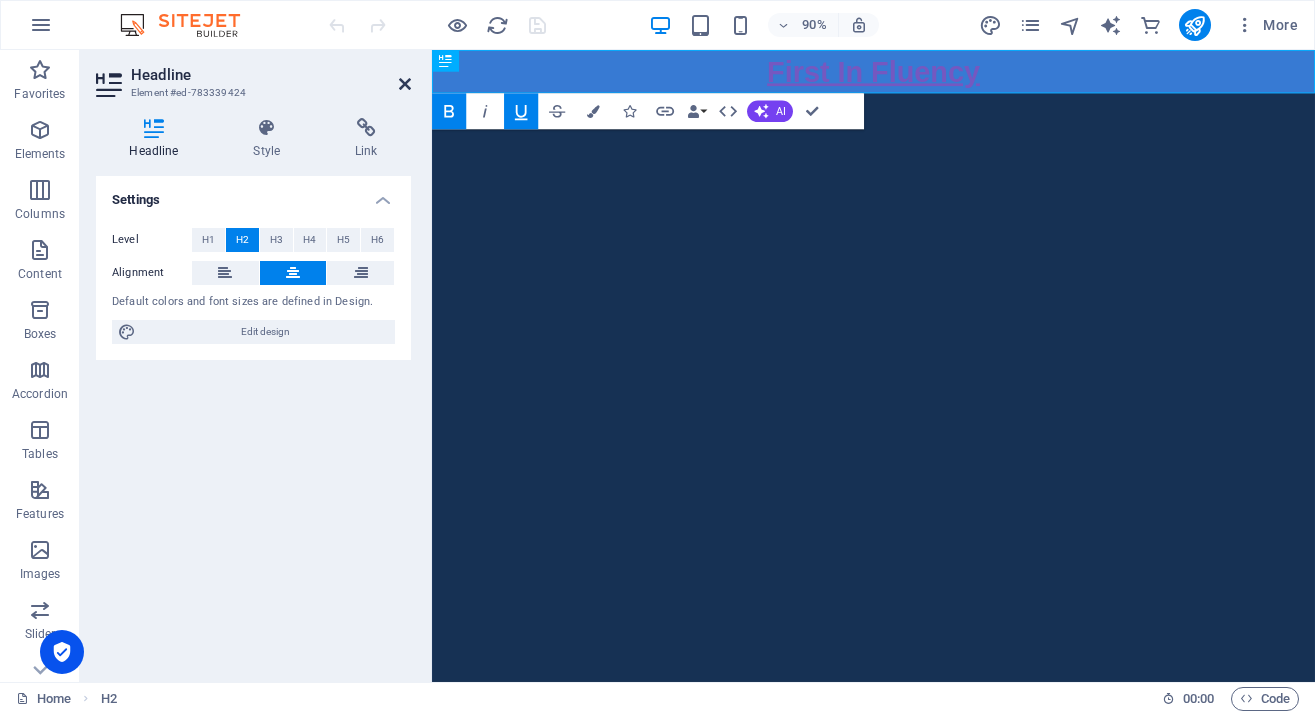 click at bounding box center (405, 84) 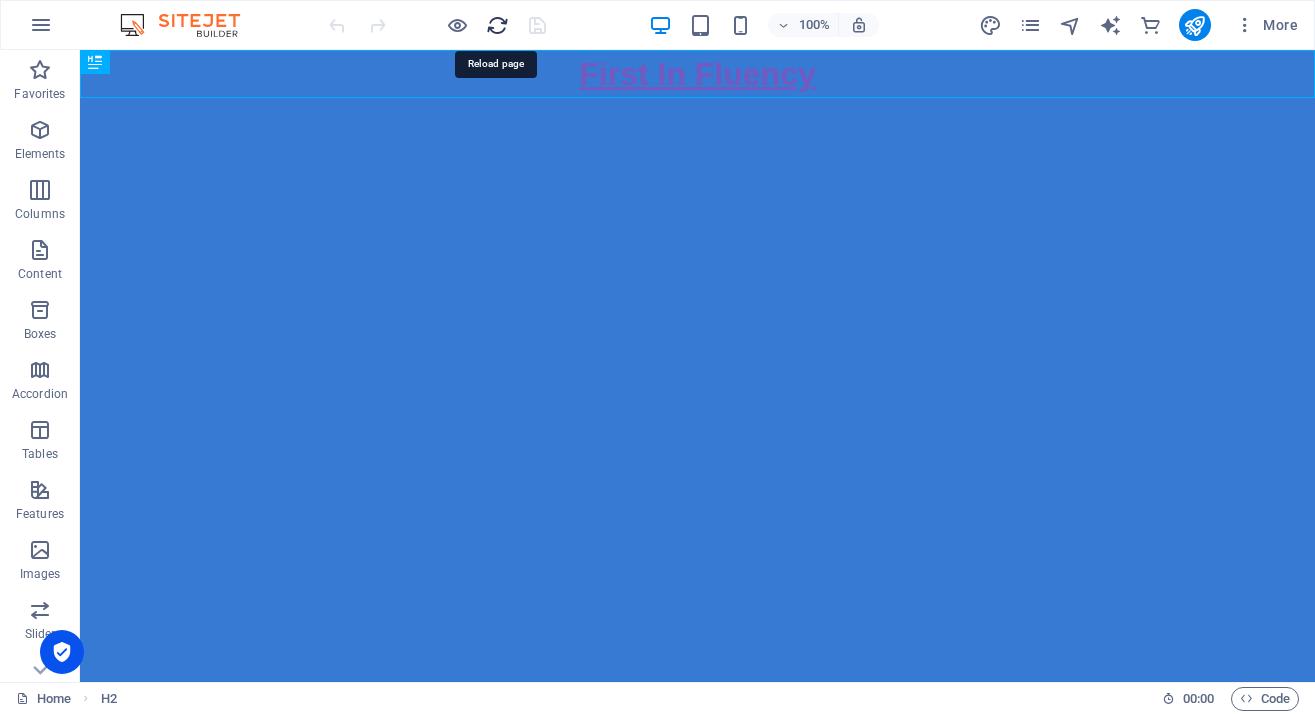 click at bounding box center (497, 25) 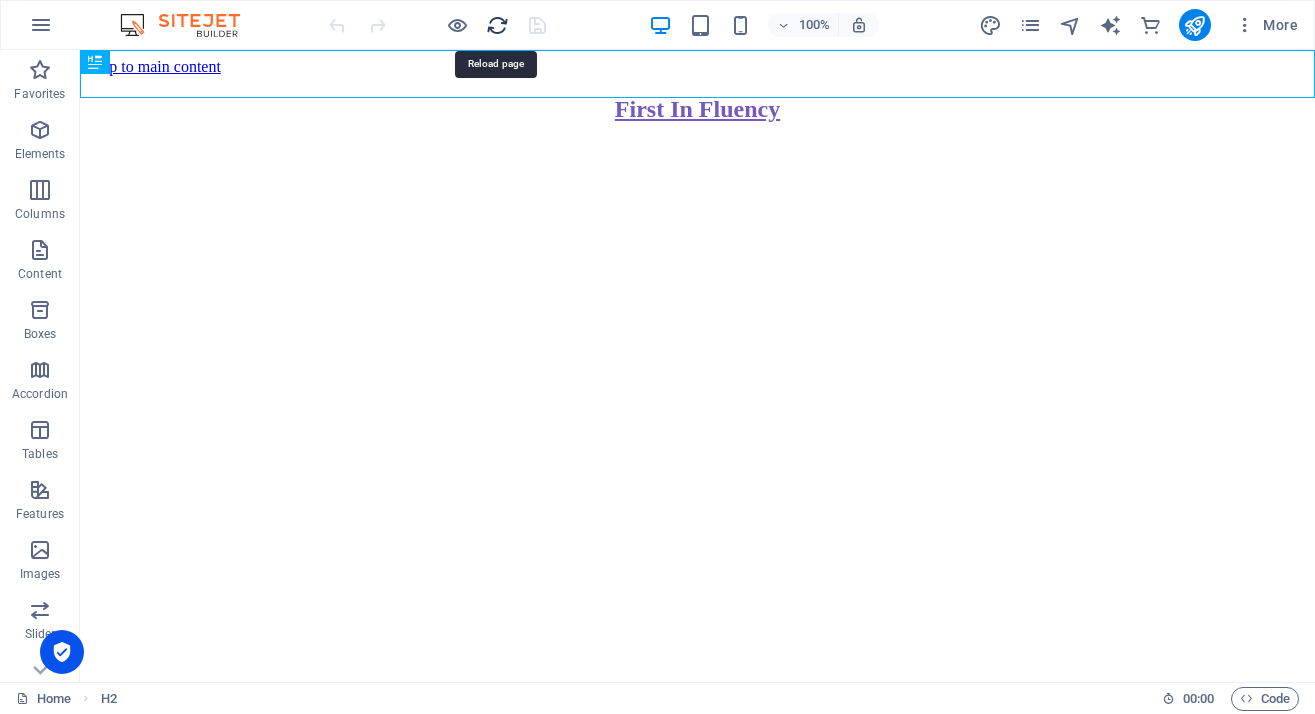 scroll, scrollTop: 0, scrollLeft: 0, axis: both 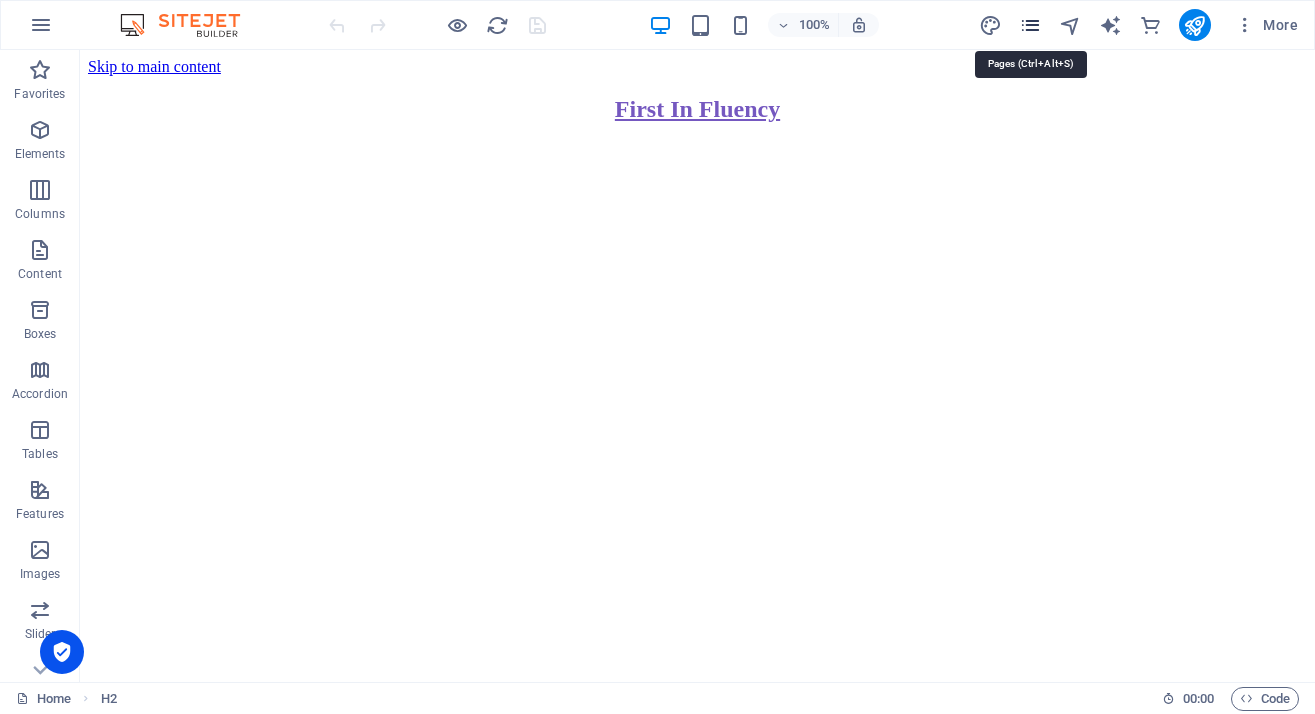 click at bounding box center (1030, 25) 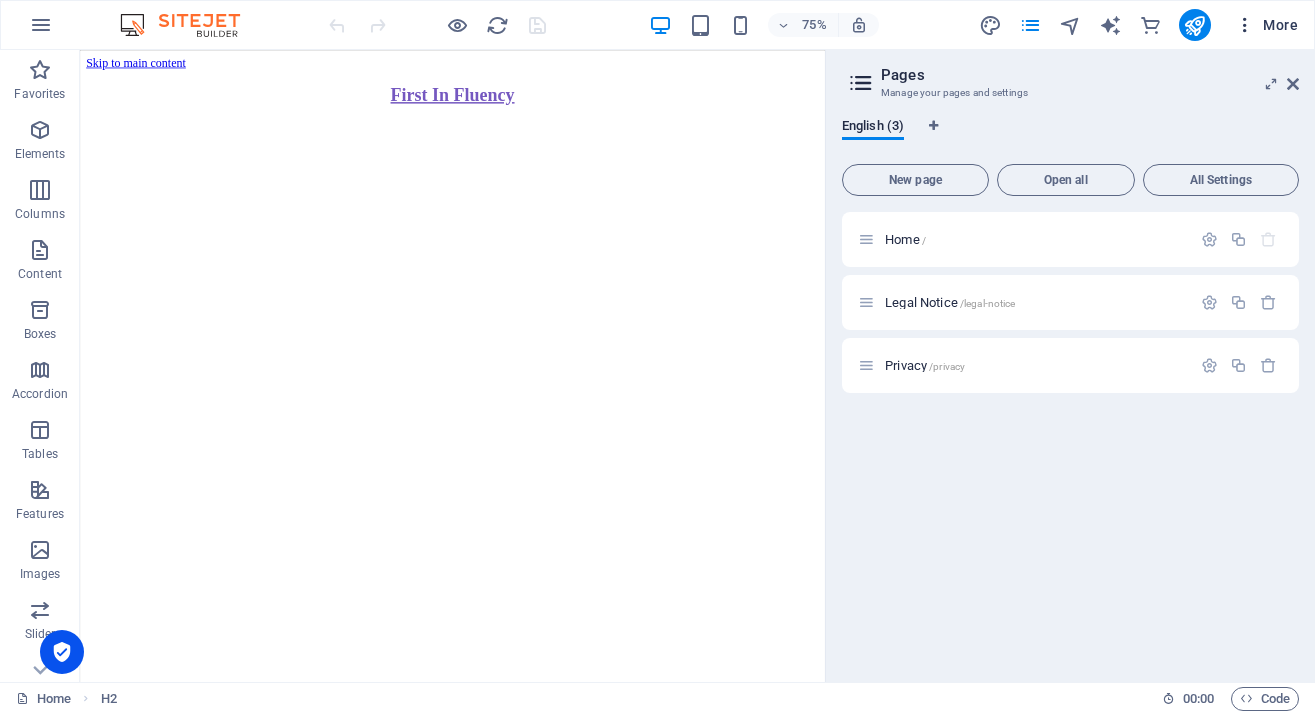 click on "More" at bounding box center (1266, 25) 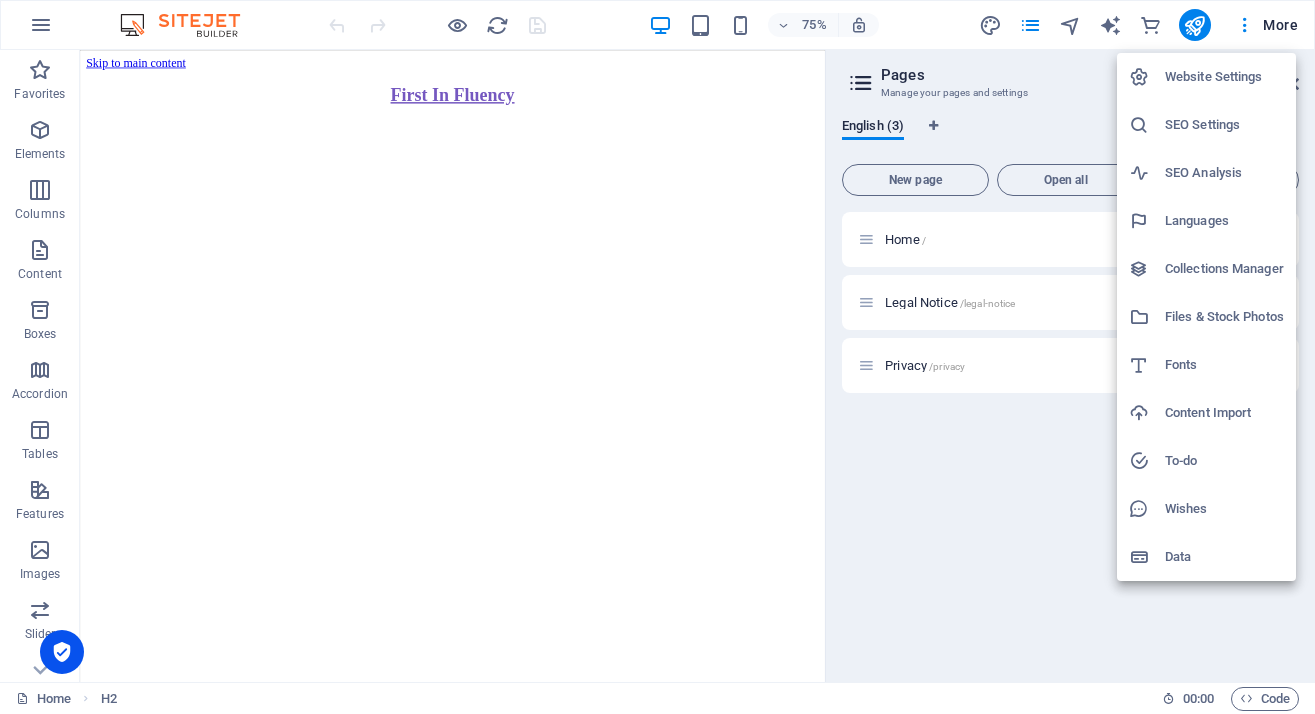 click on "SEO Settings" at bounding box center (1224, 125) 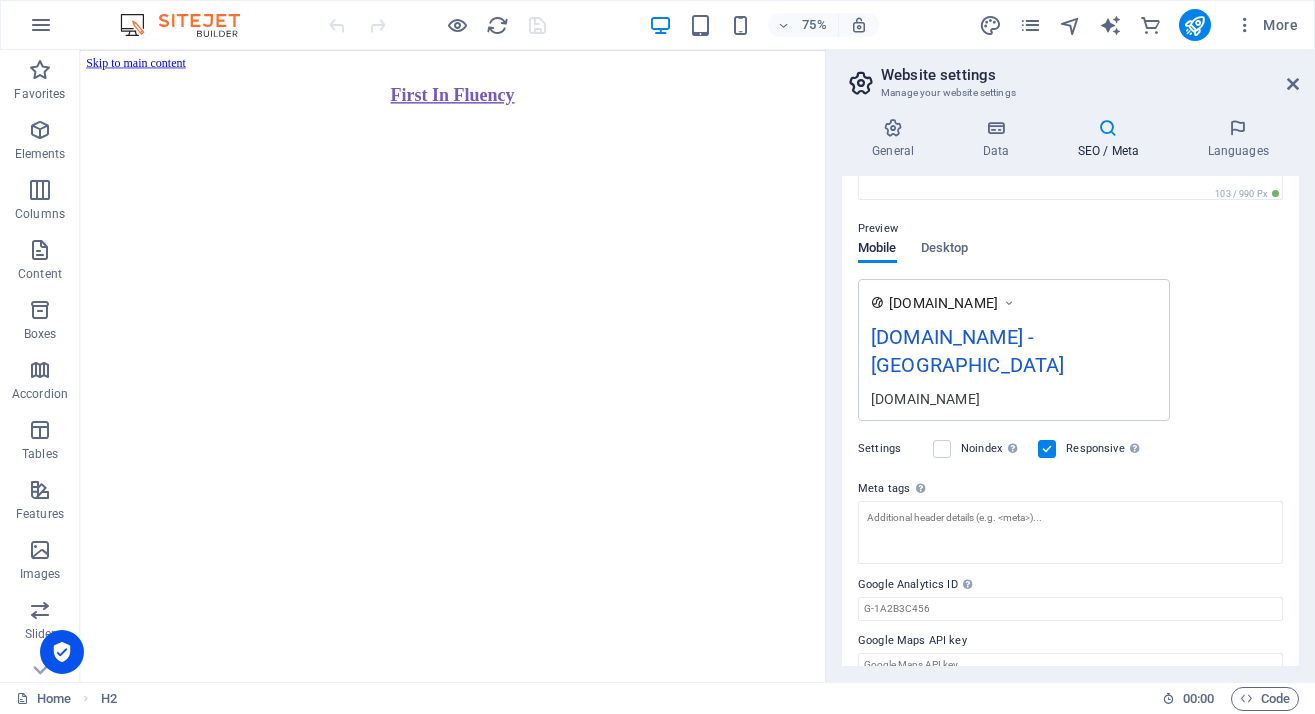 scroll, scrollTop: 245, scrollLeft: 0, axis: vertical 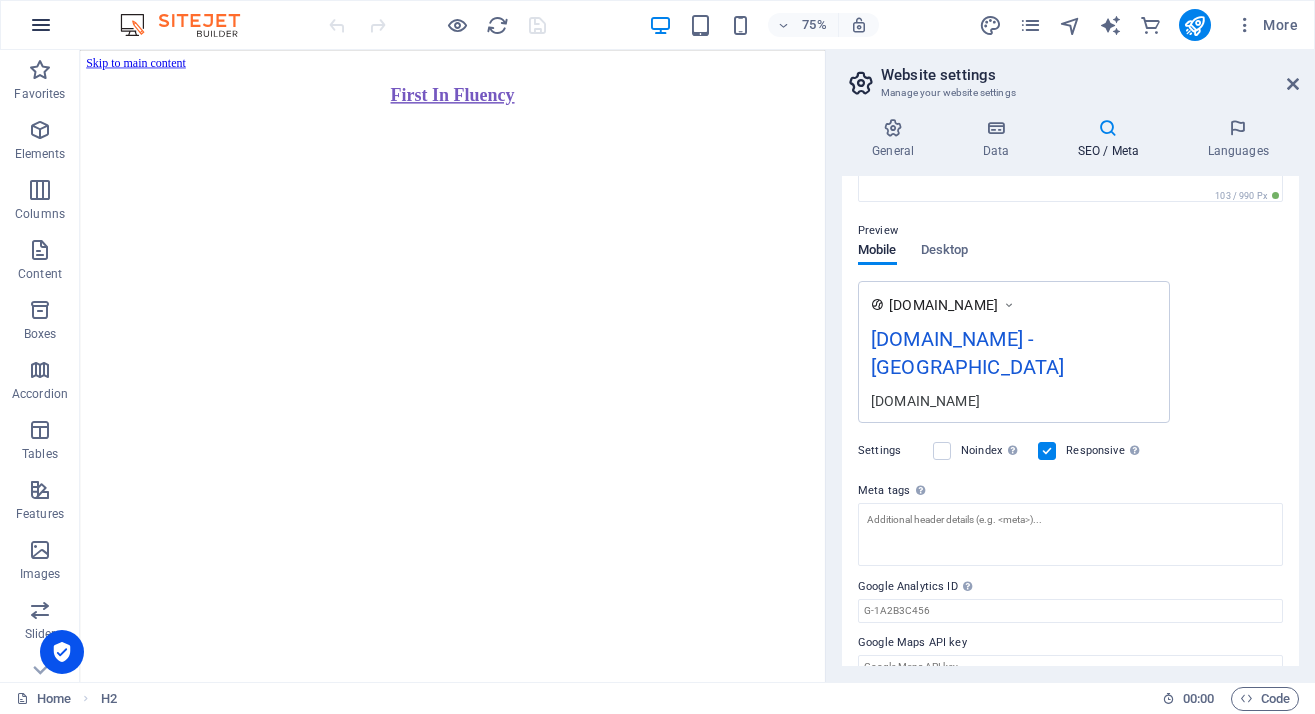 click at bounding box center [41, 25] 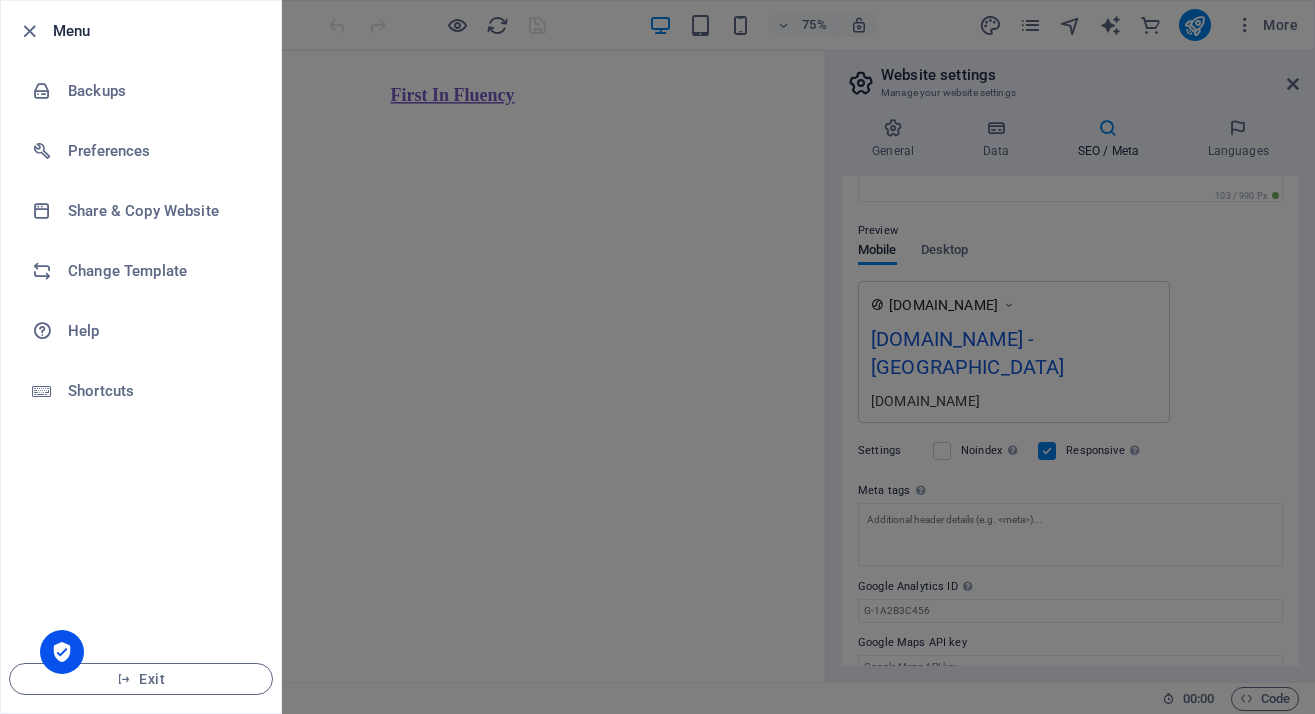 click at bounding box center (657, 357) 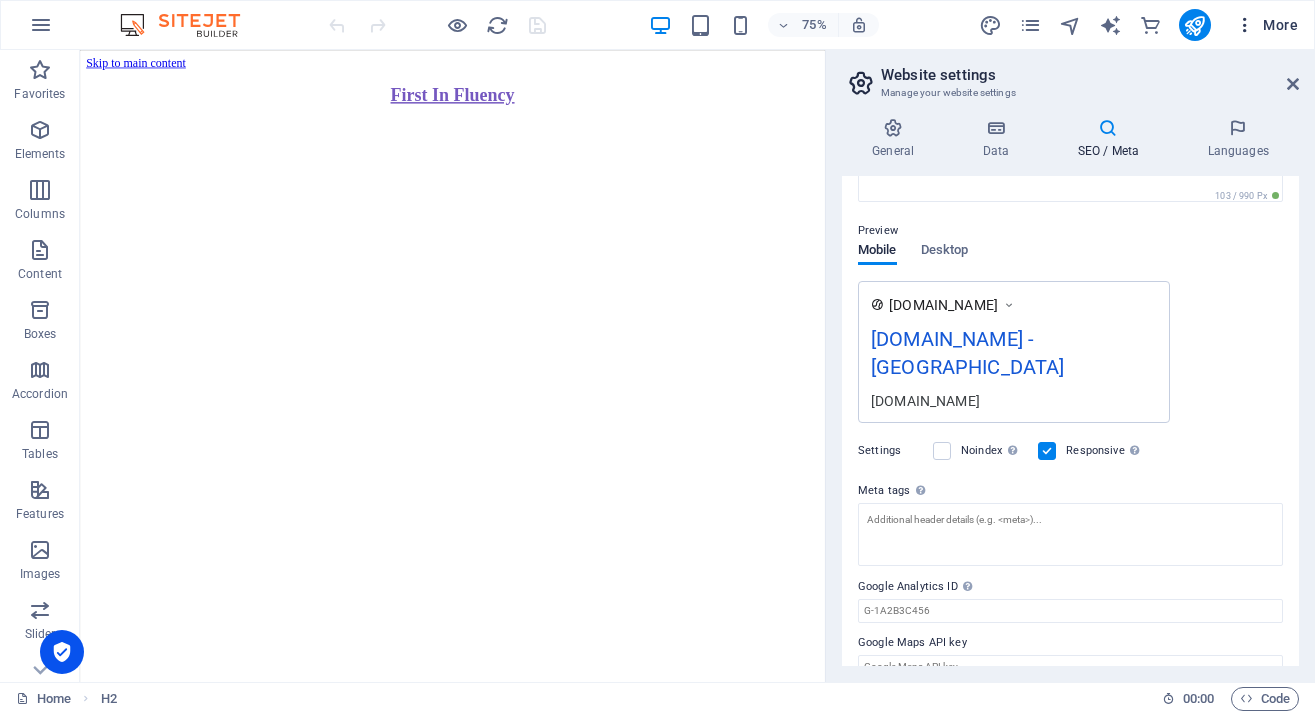 click on "More" at bounding box center [1266, 25] 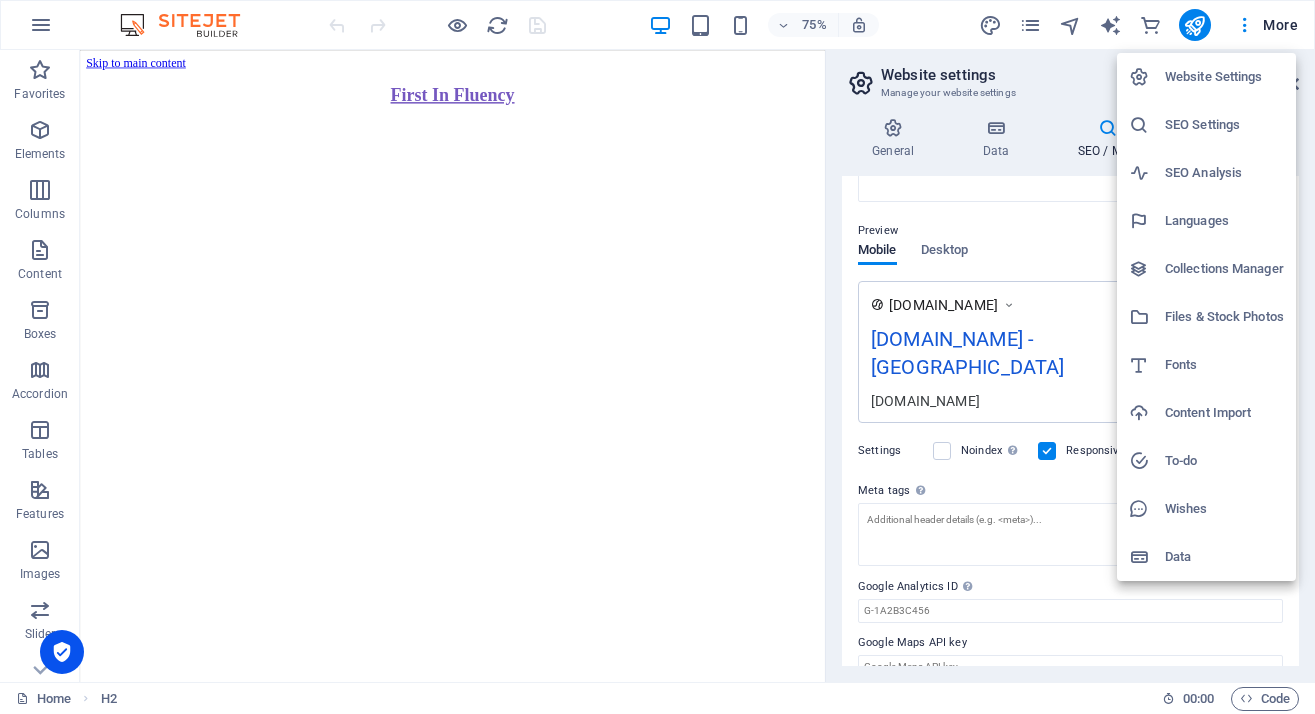 click at bounding box center (62, 652) 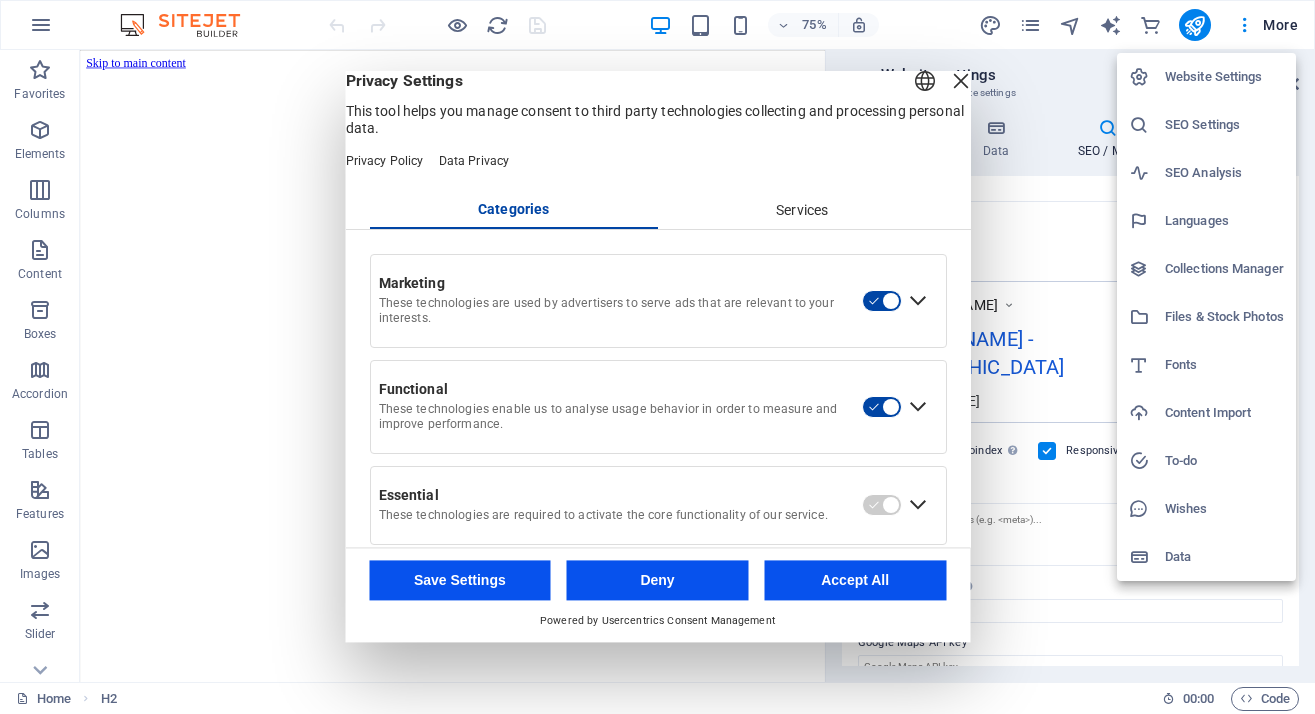 scroll, scrollTop: 0, scrollLeft: 0, axis: both 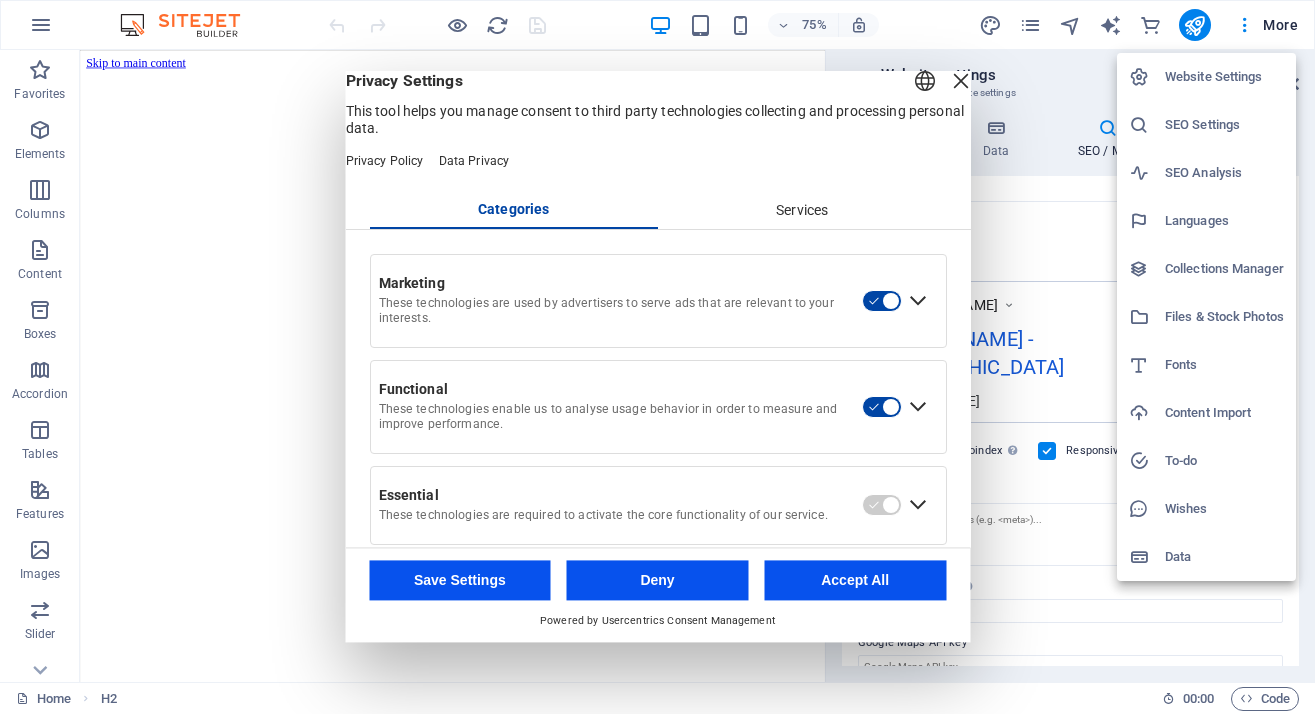 click on "Accept All" at bounding box center [855, 581] 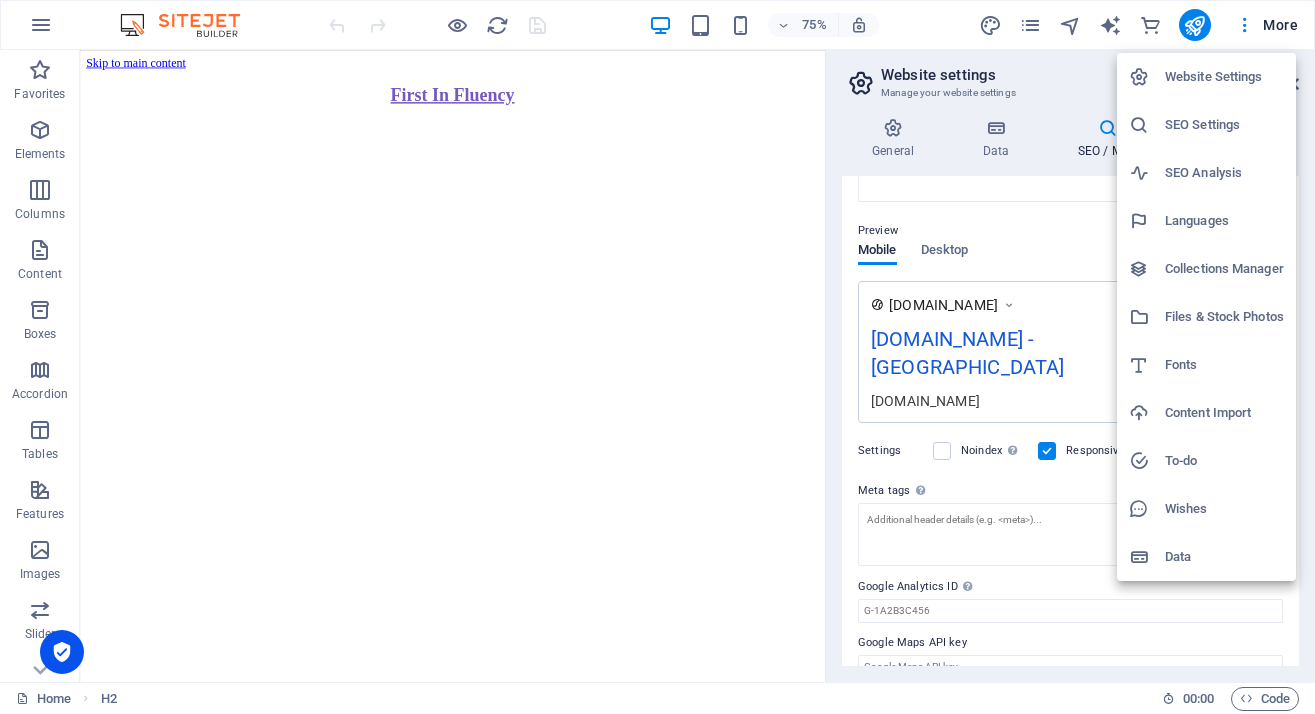 click at bounding box center [657, 357] 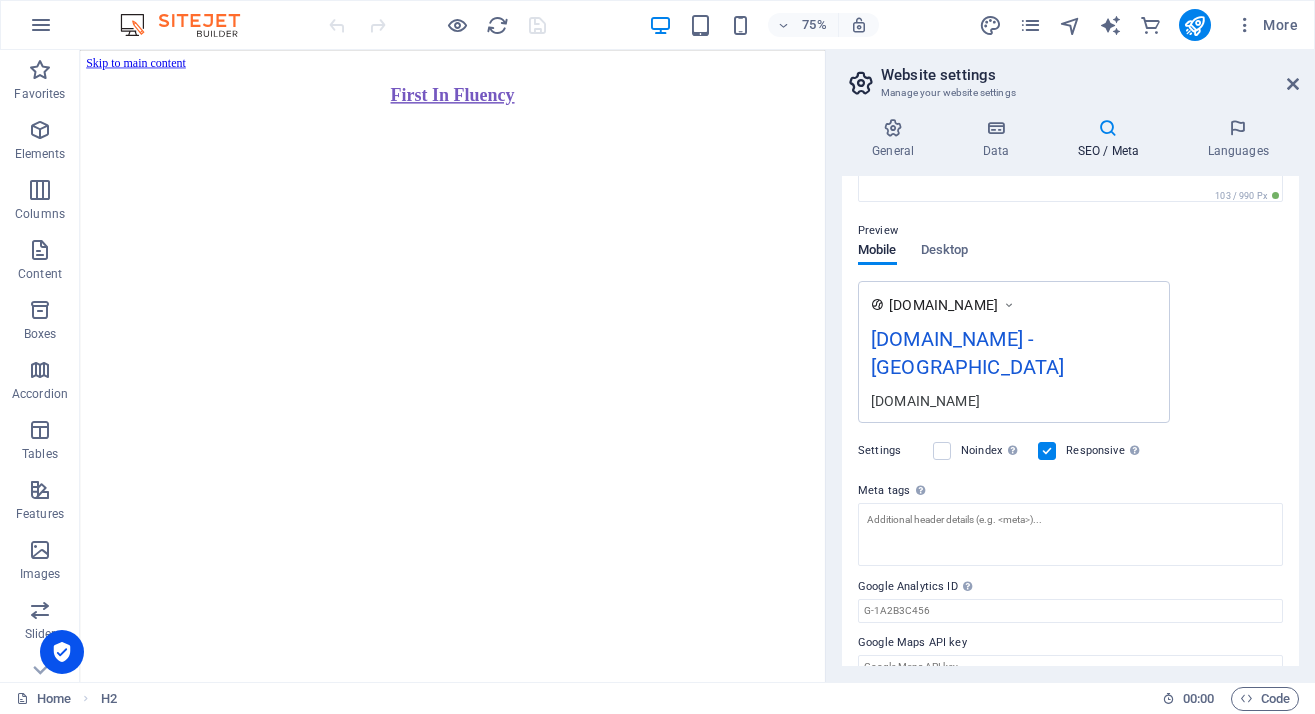 click at bounding box center [41, 25] 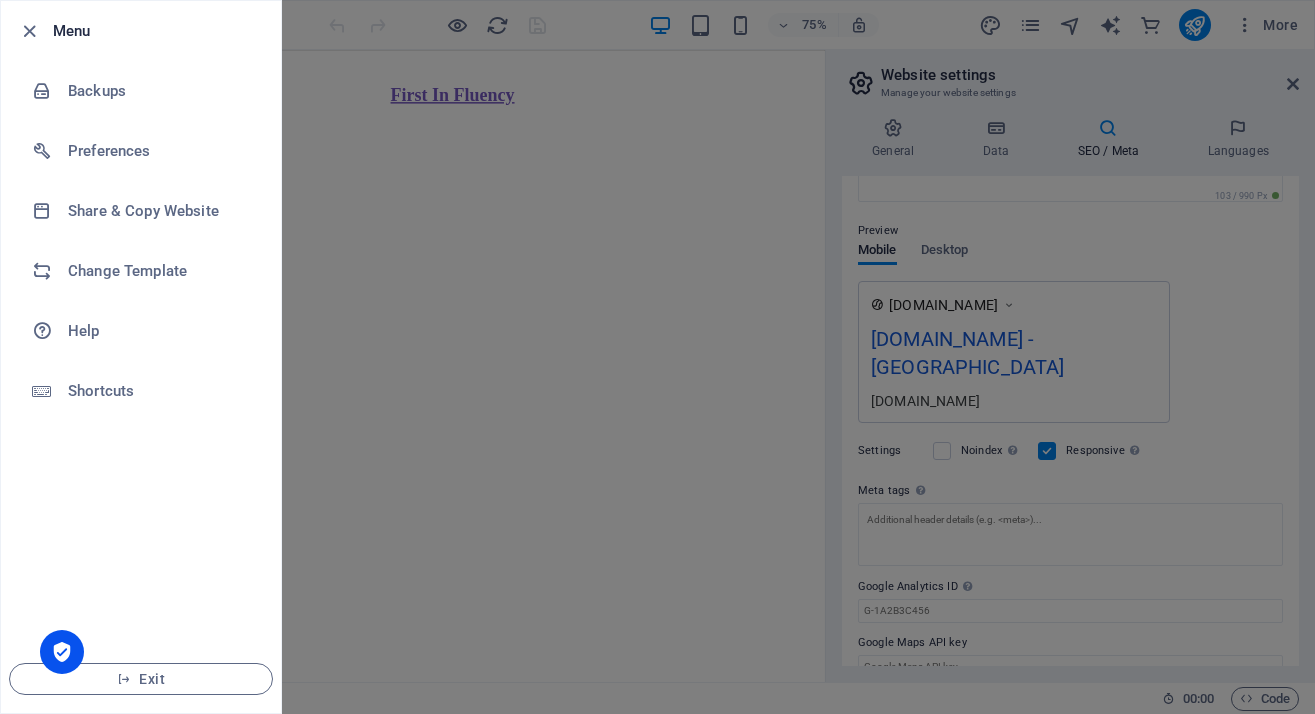 click on "Menu" at bounding box center (141, 31) 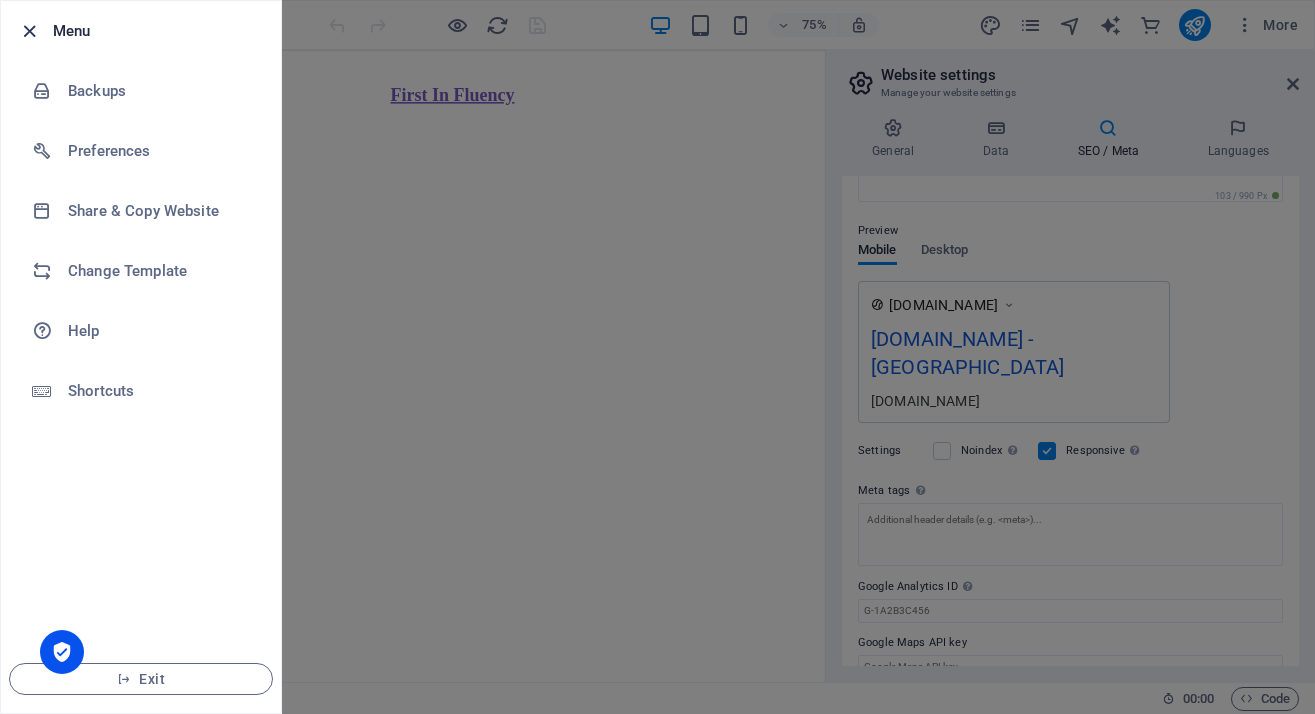 click at bounding box center [29, 31] 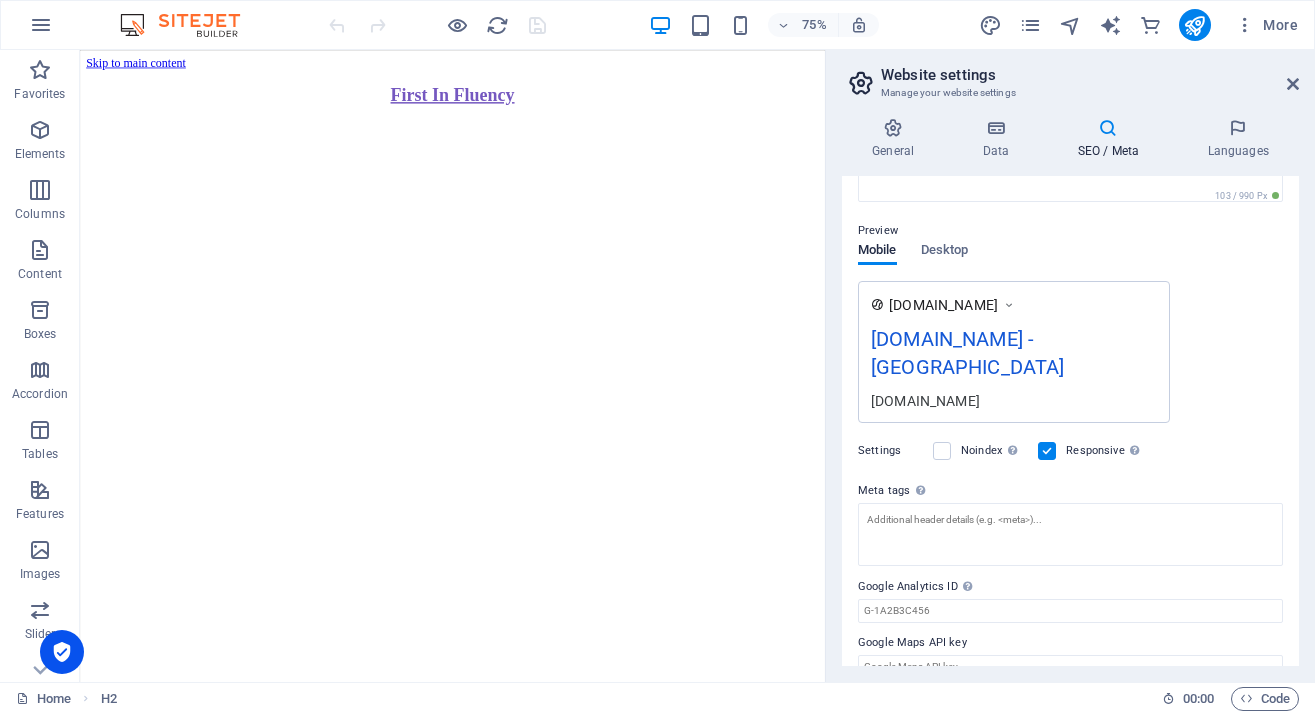 scroll, scrollTop: 0, scrollLeft: 0, axis: both 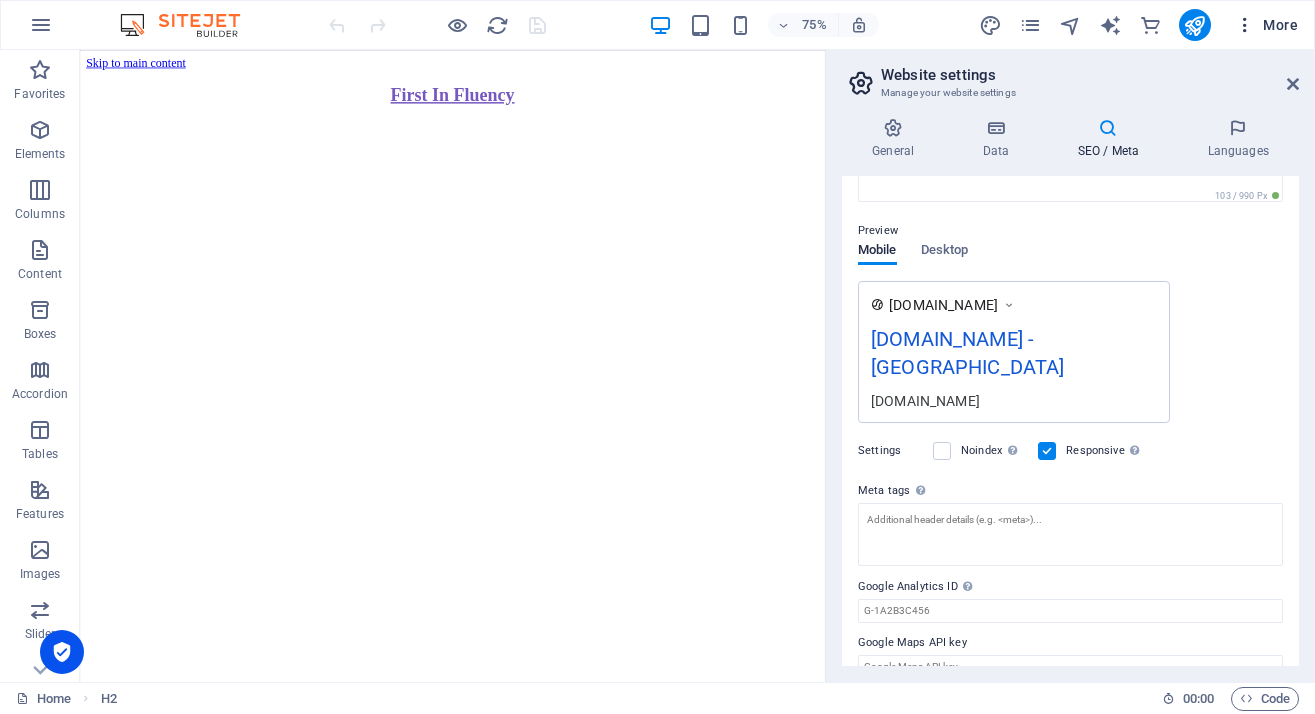 click on "More" at bounding box center [1266, 25] 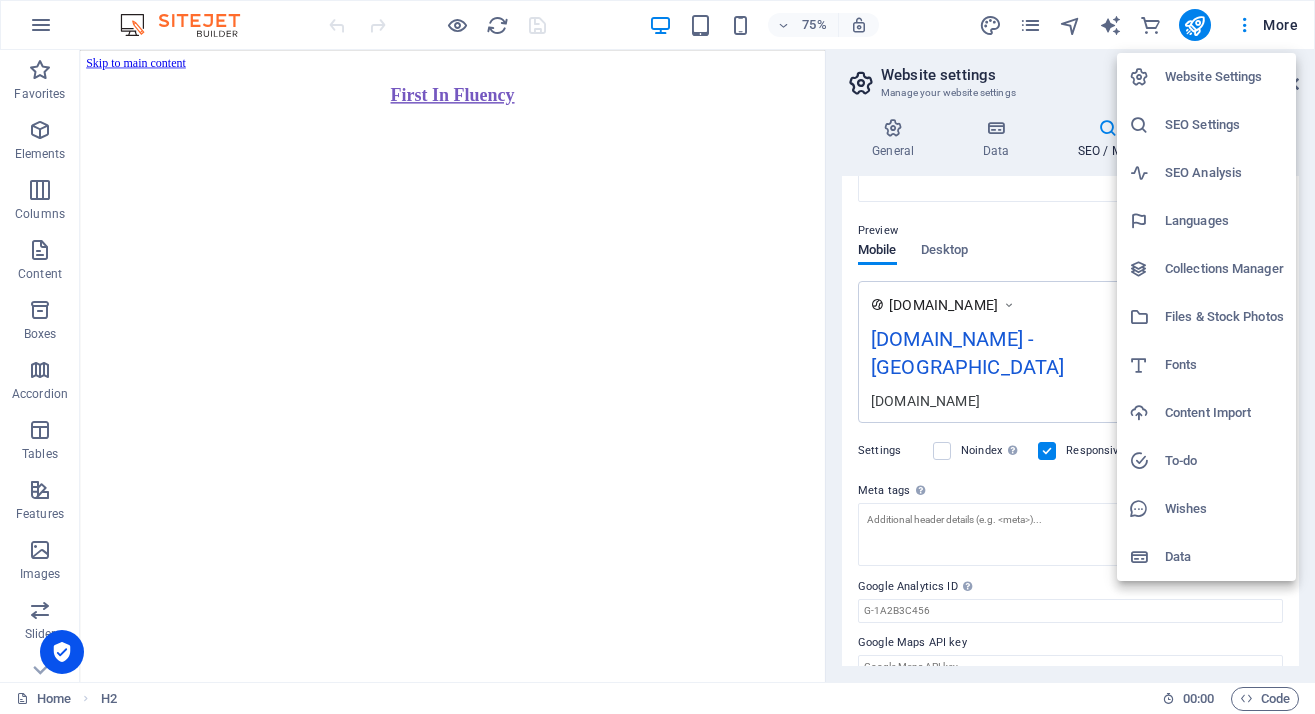 click at bounding box center [657, 357] 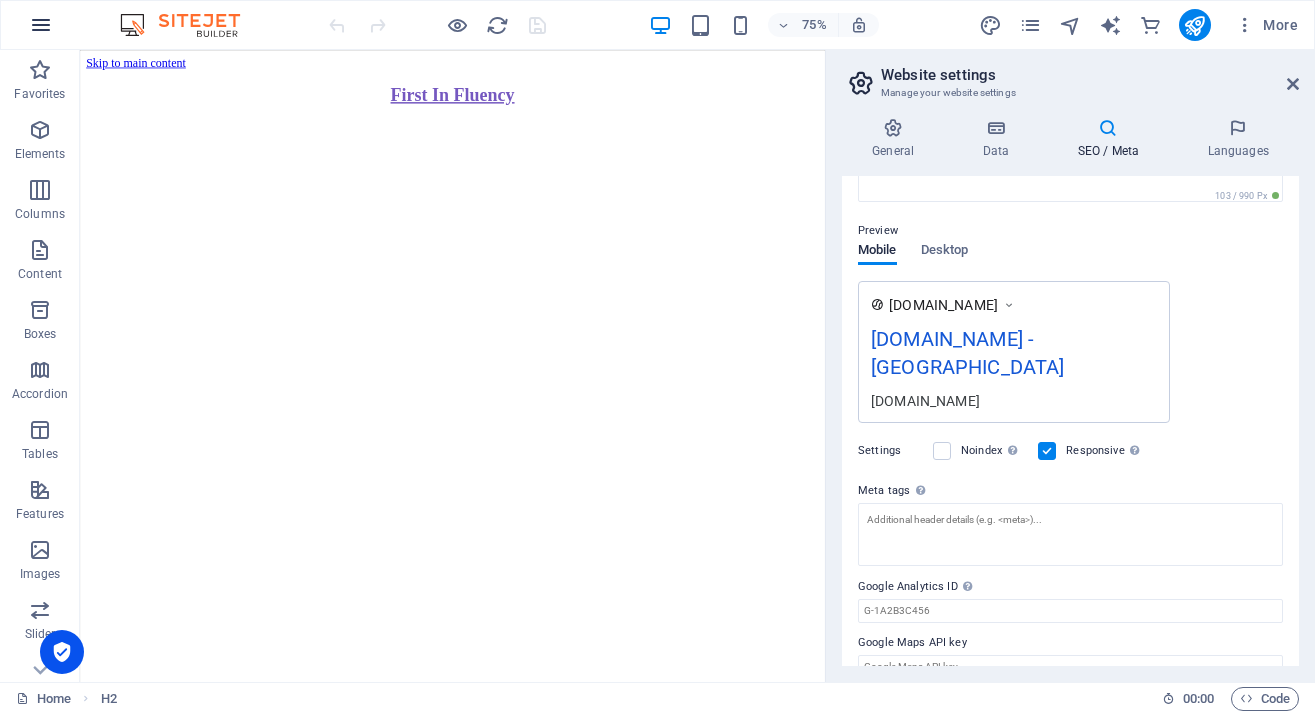 click at bounding box center [41, 25] 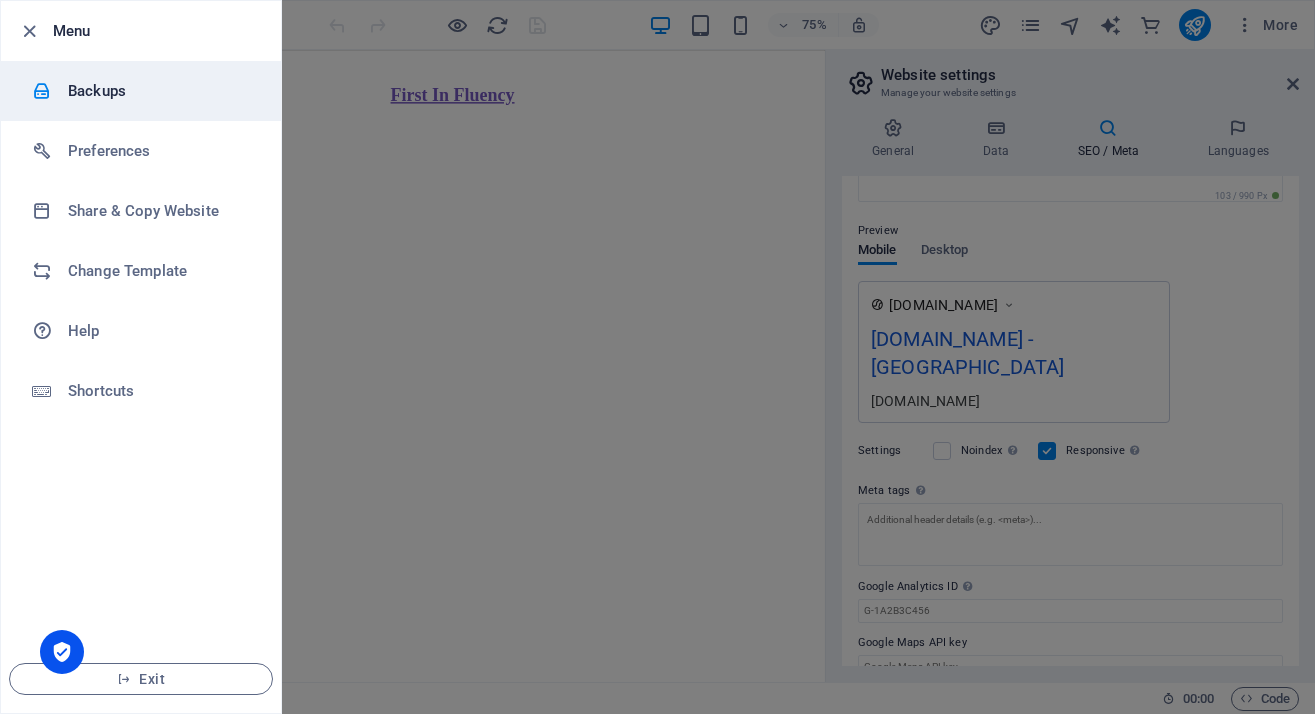 click on "Backups" at bounding box center [160, 91] 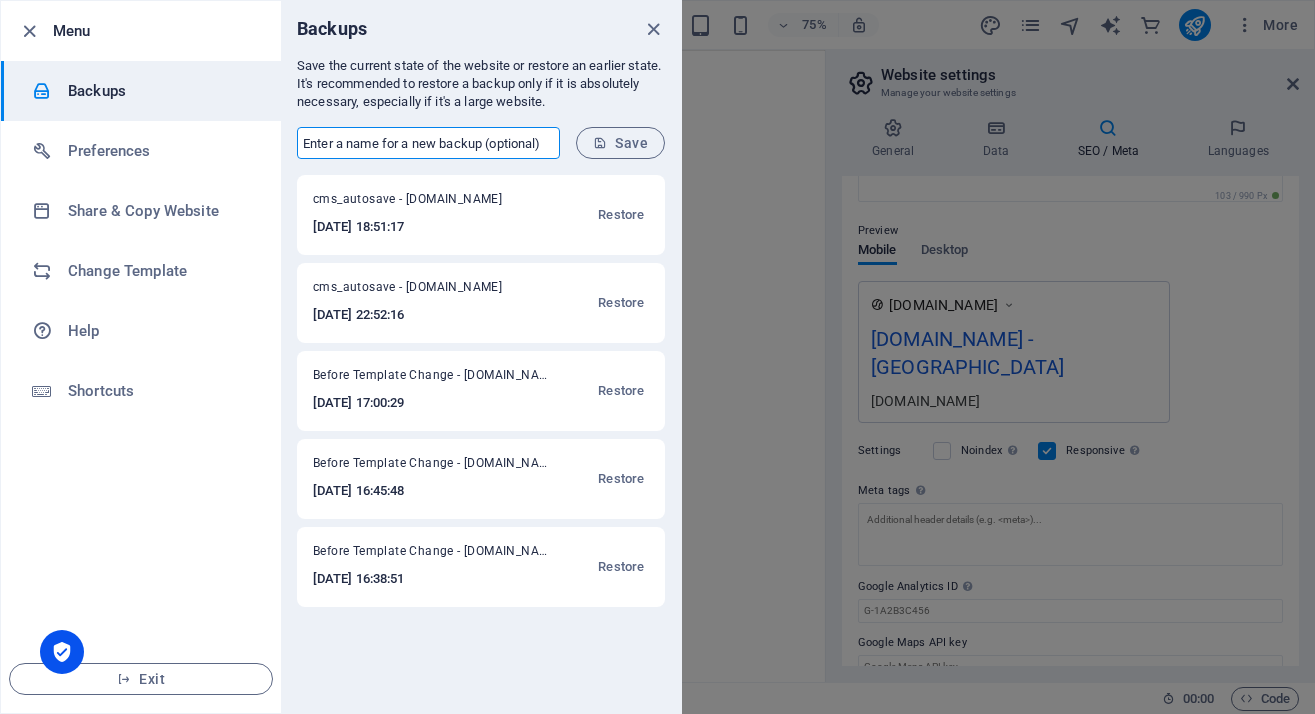click at bounding box center (428, 143) 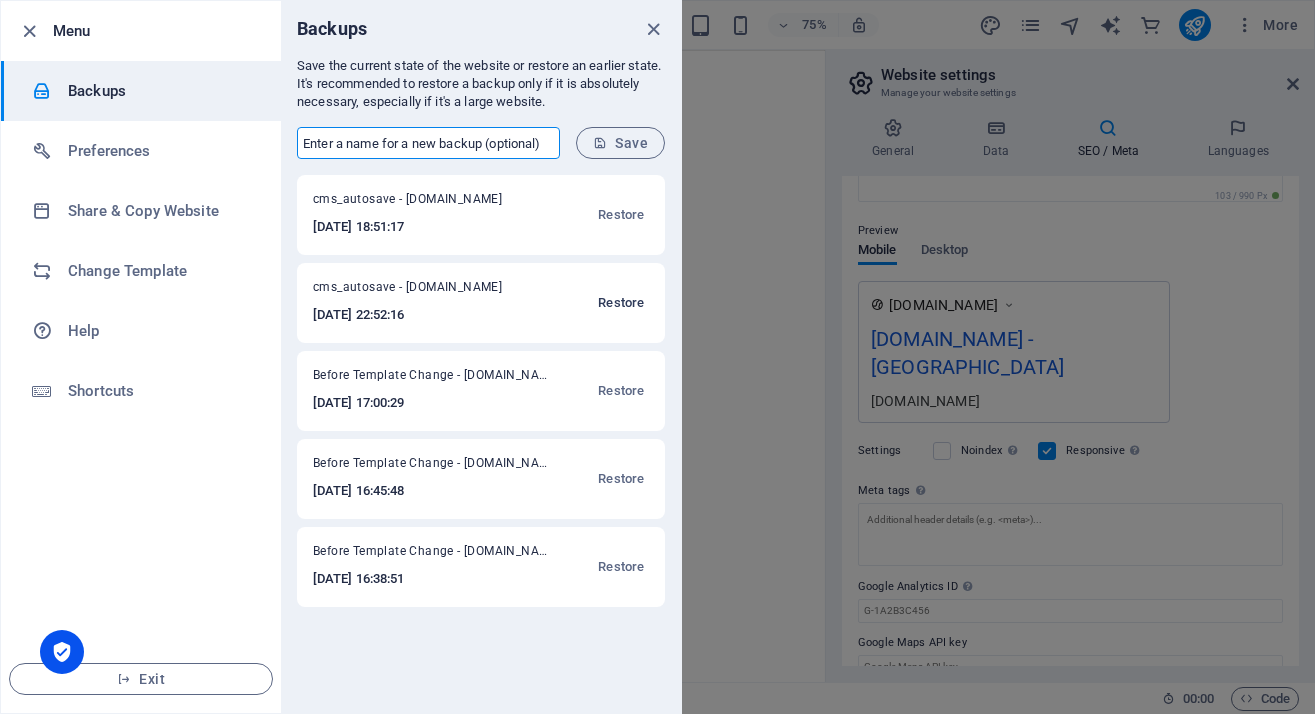 click on "Restore" at bounding box center [621, 303] 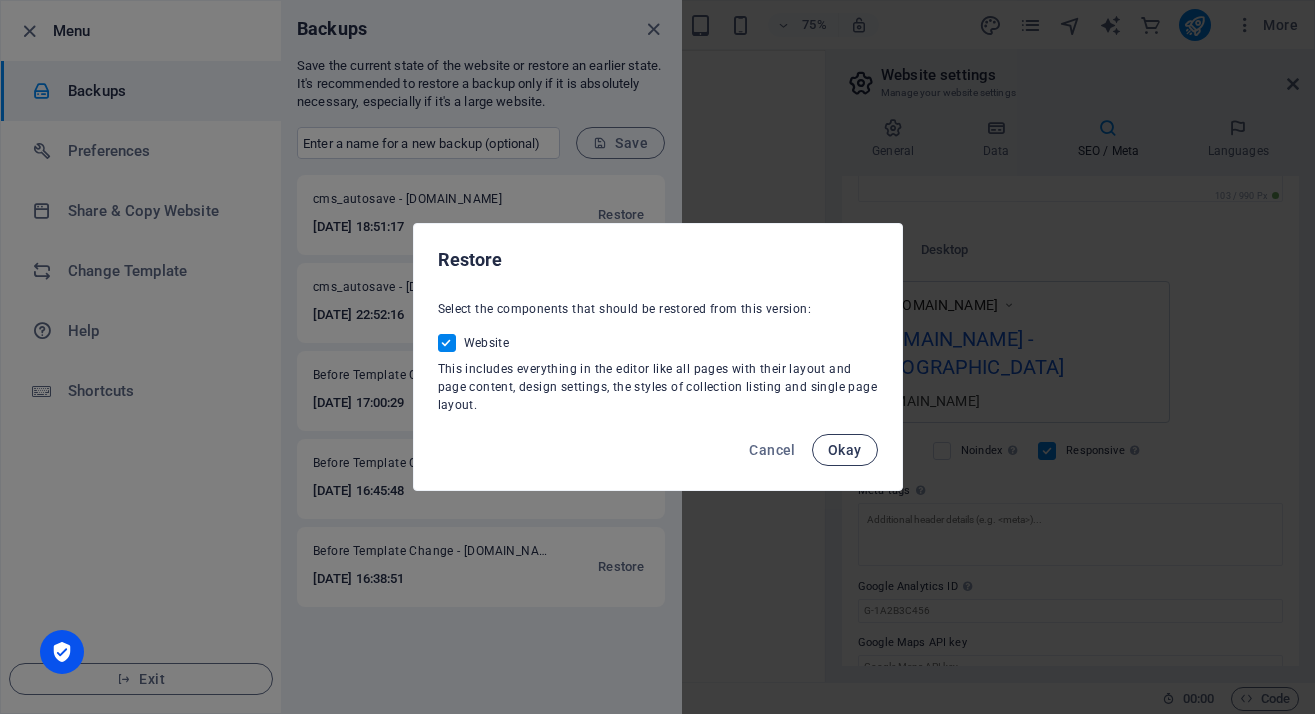 click on "Okay" at bounding box center (845, 450) 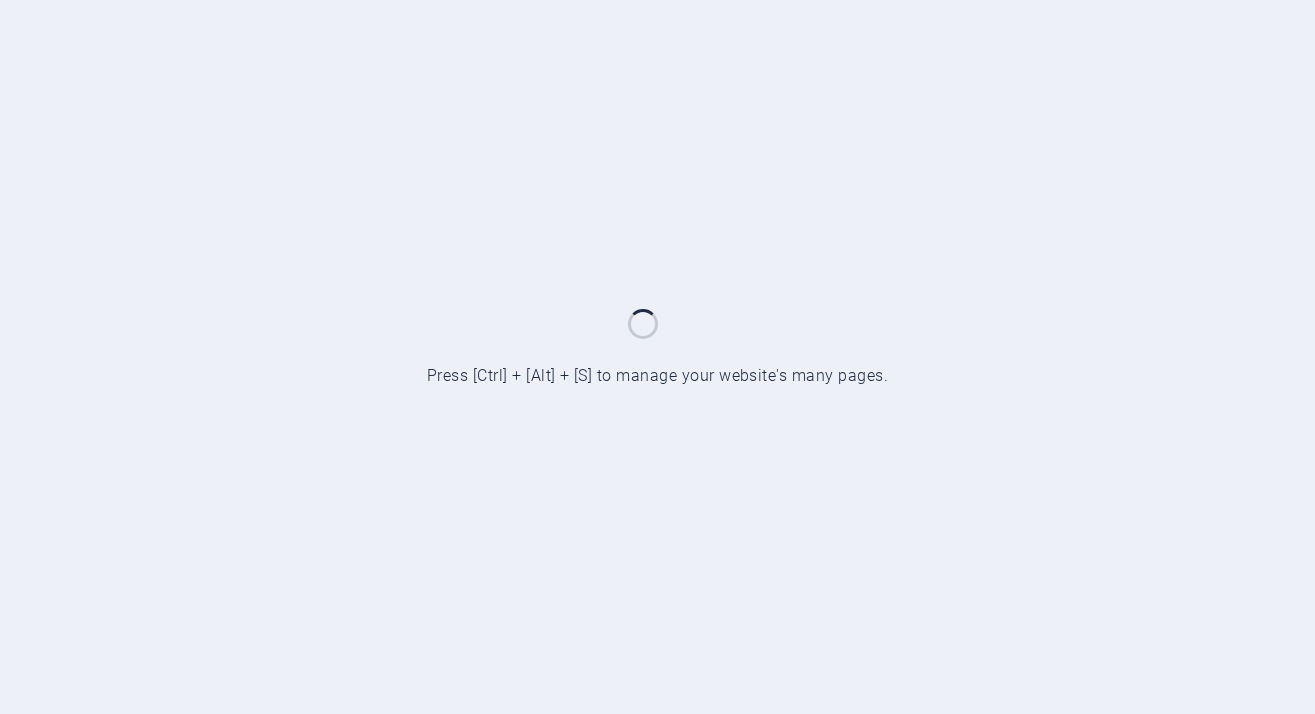 scroll, scrollTop: 0, scrollLeft: 0, axis: both 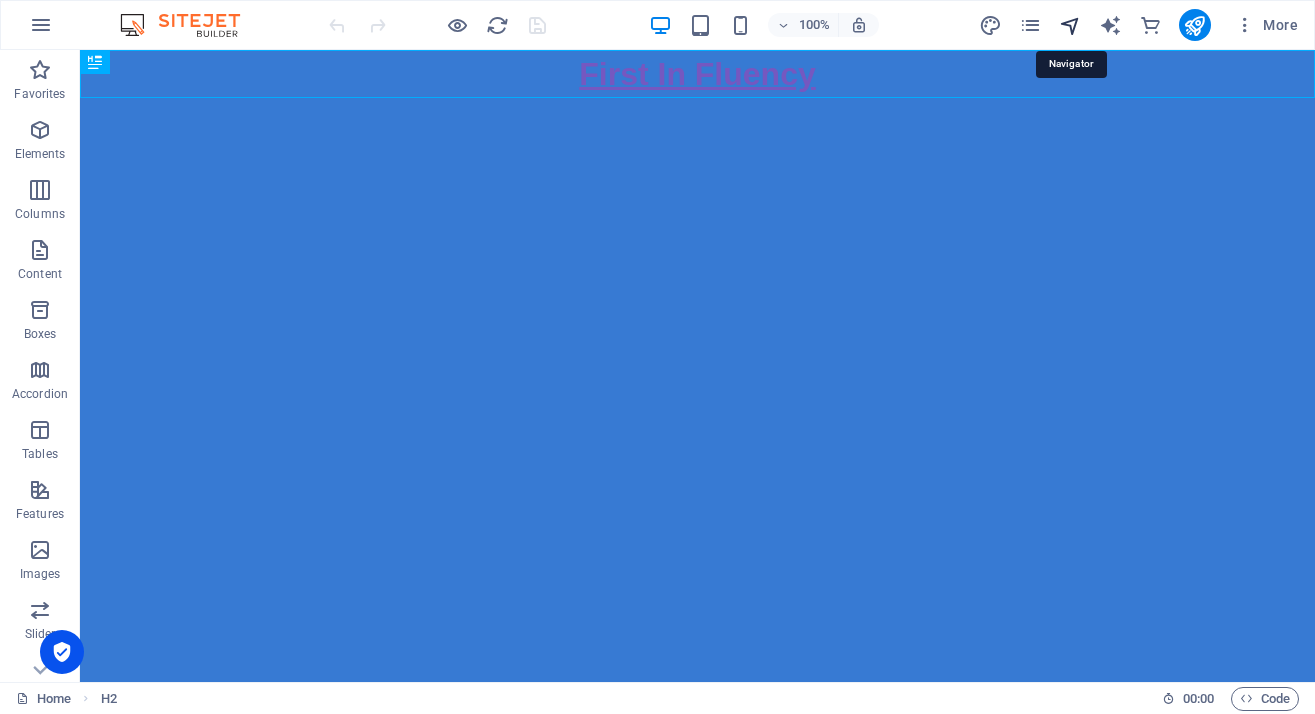 click at bounding box center (1070, 25) 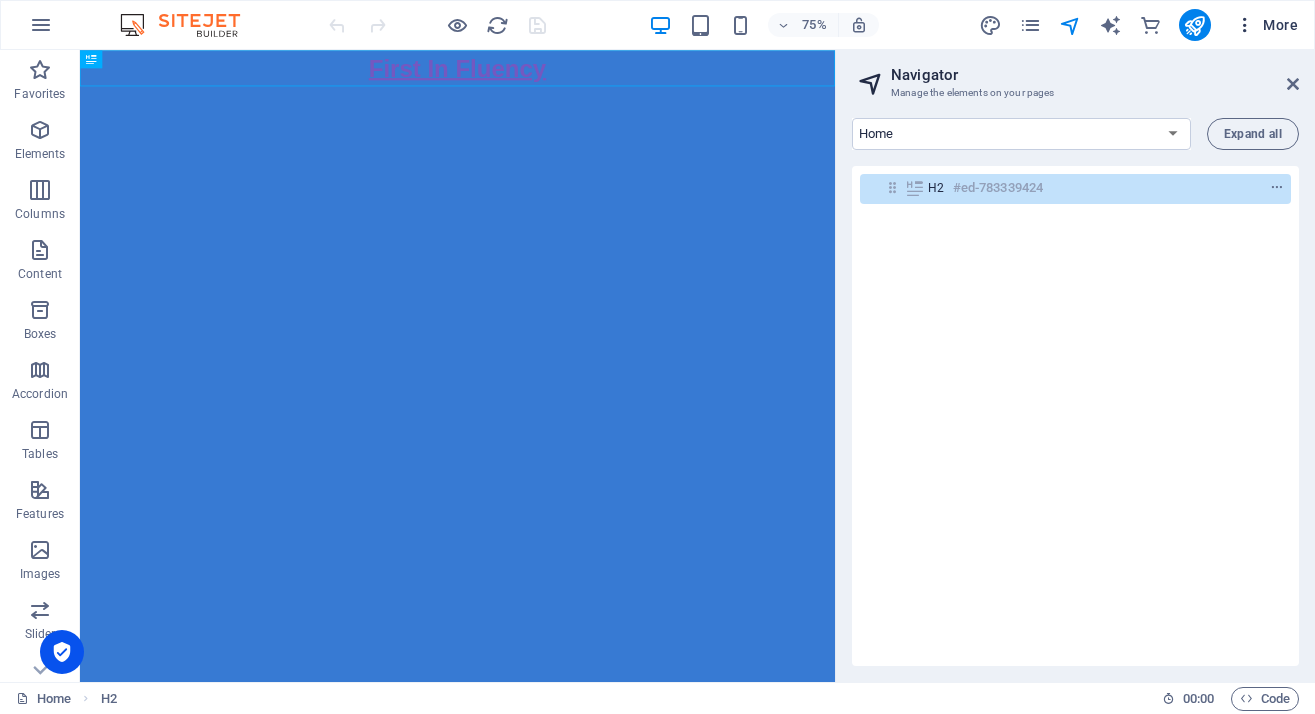click at bounding box center [1245, 25] 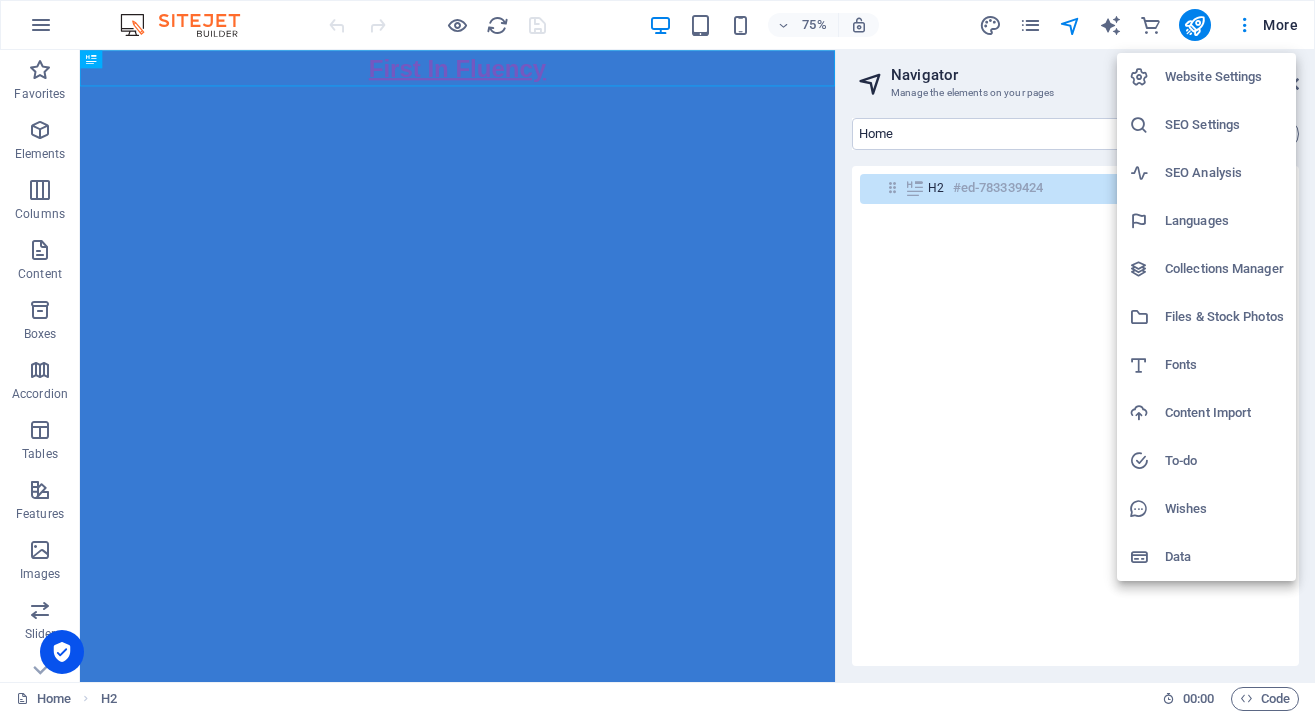 click on "Data" at bounding box center (1224, 557) 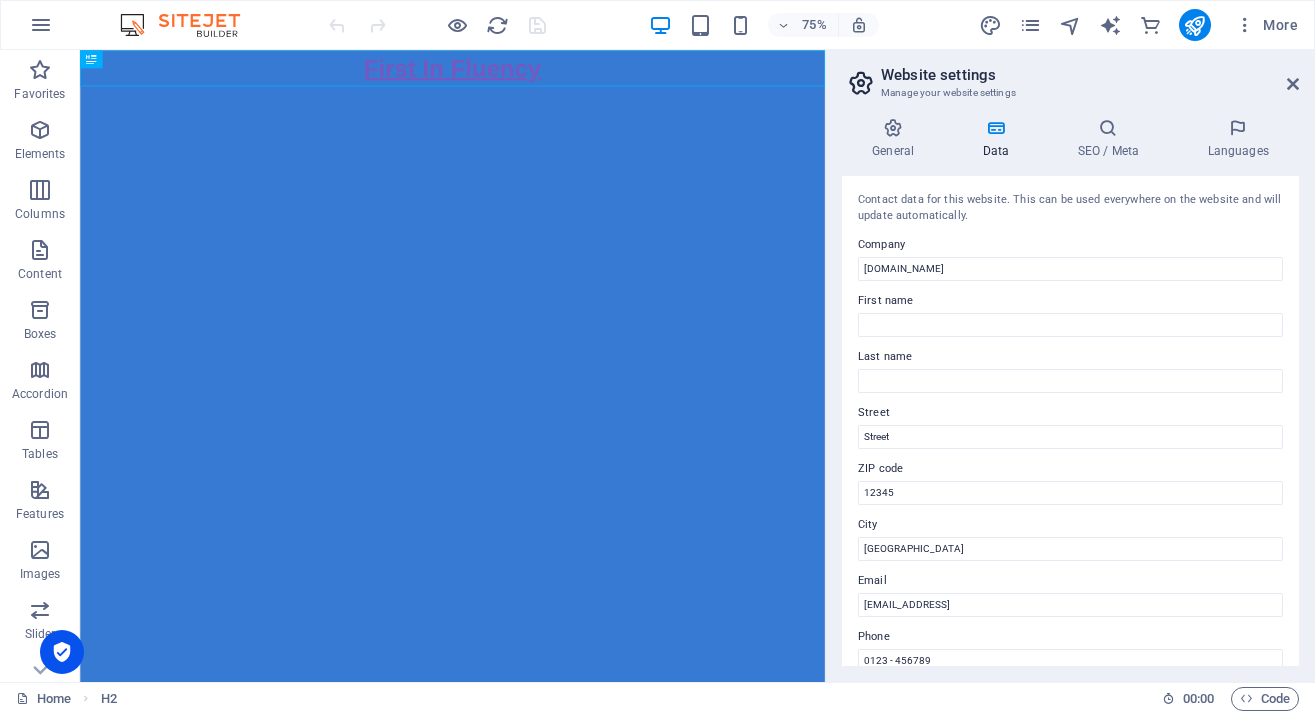 scroll, scrollTop: 0, scrollLeft: 0, axis: both 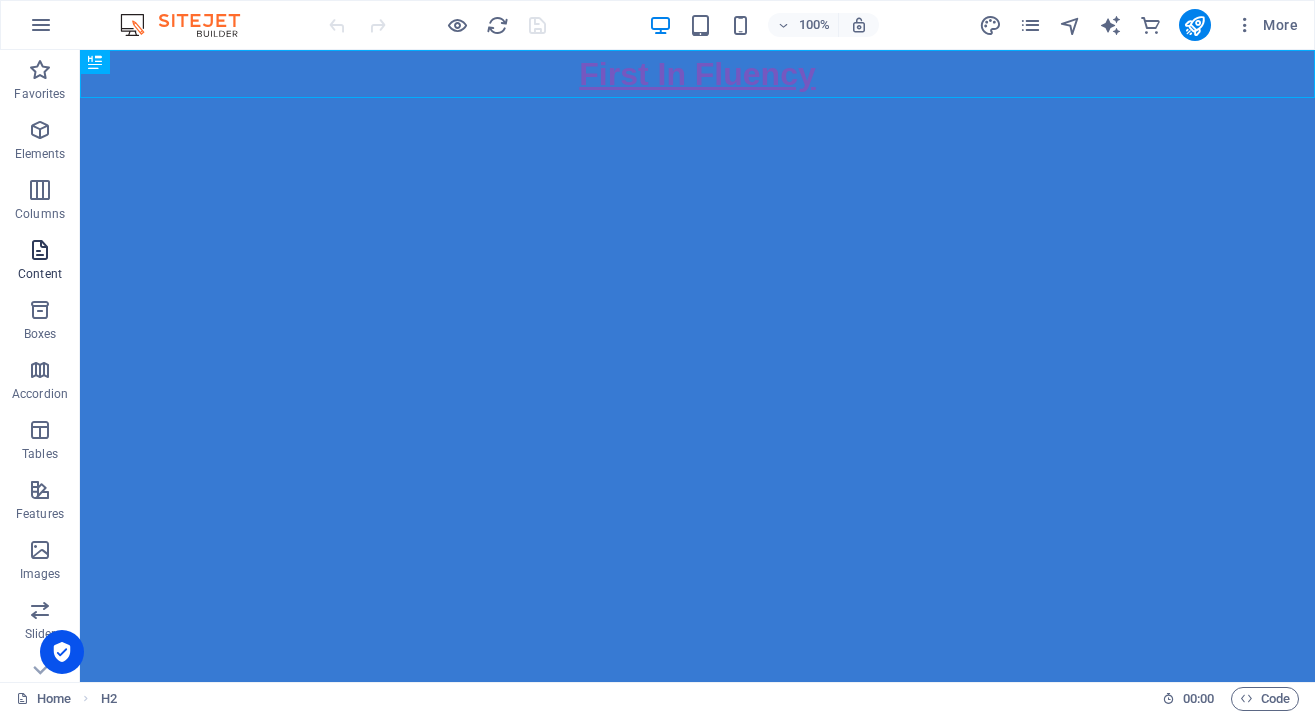 click at bounding box center [40, 250] 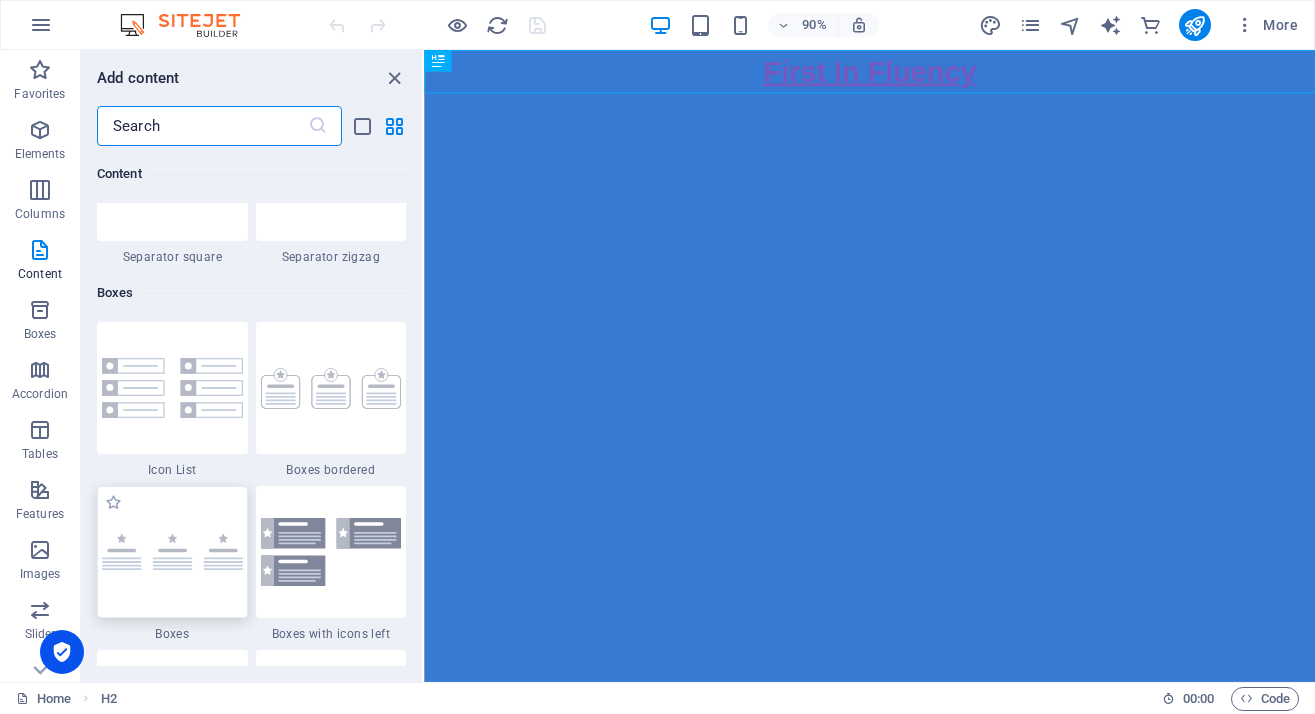 scroll, scrollTop: 5267, scrollLeft: 0, axis: vertical 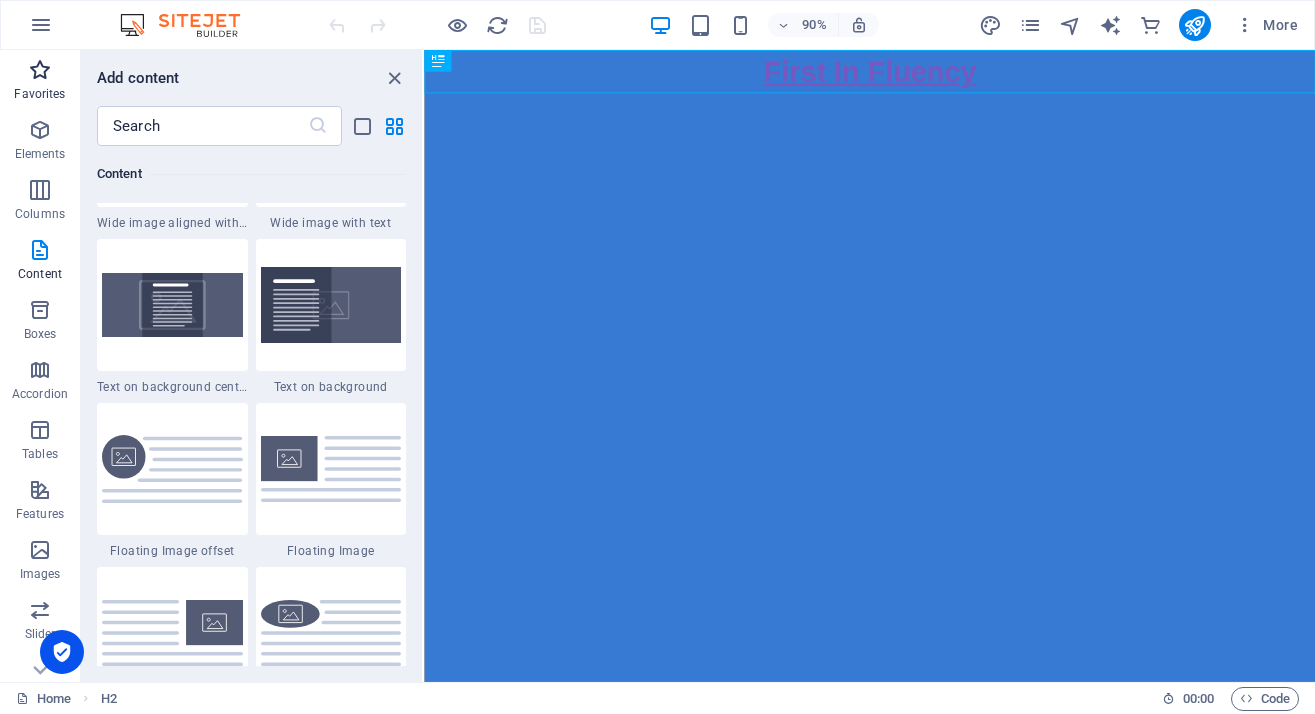 click on "Favorites" at bounding box center [39, 94] 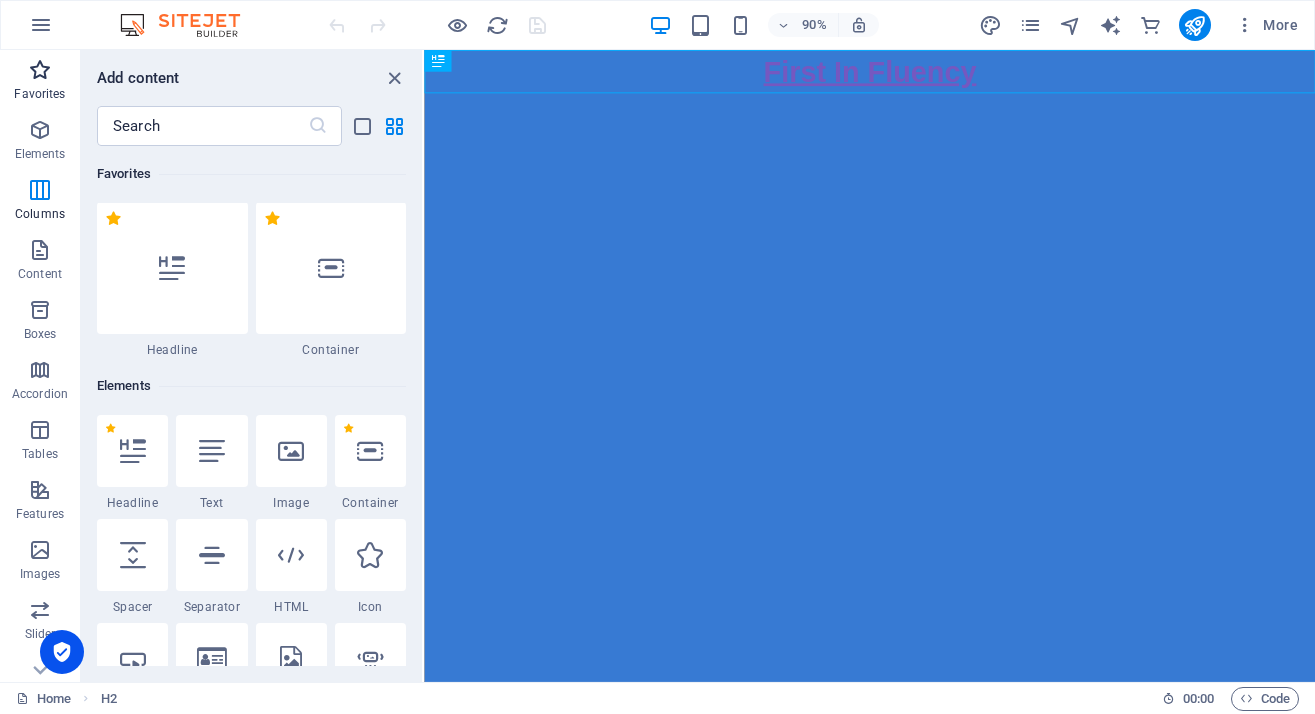 scroll, scrollTop: 0, scrollLeft: 0, axis: both 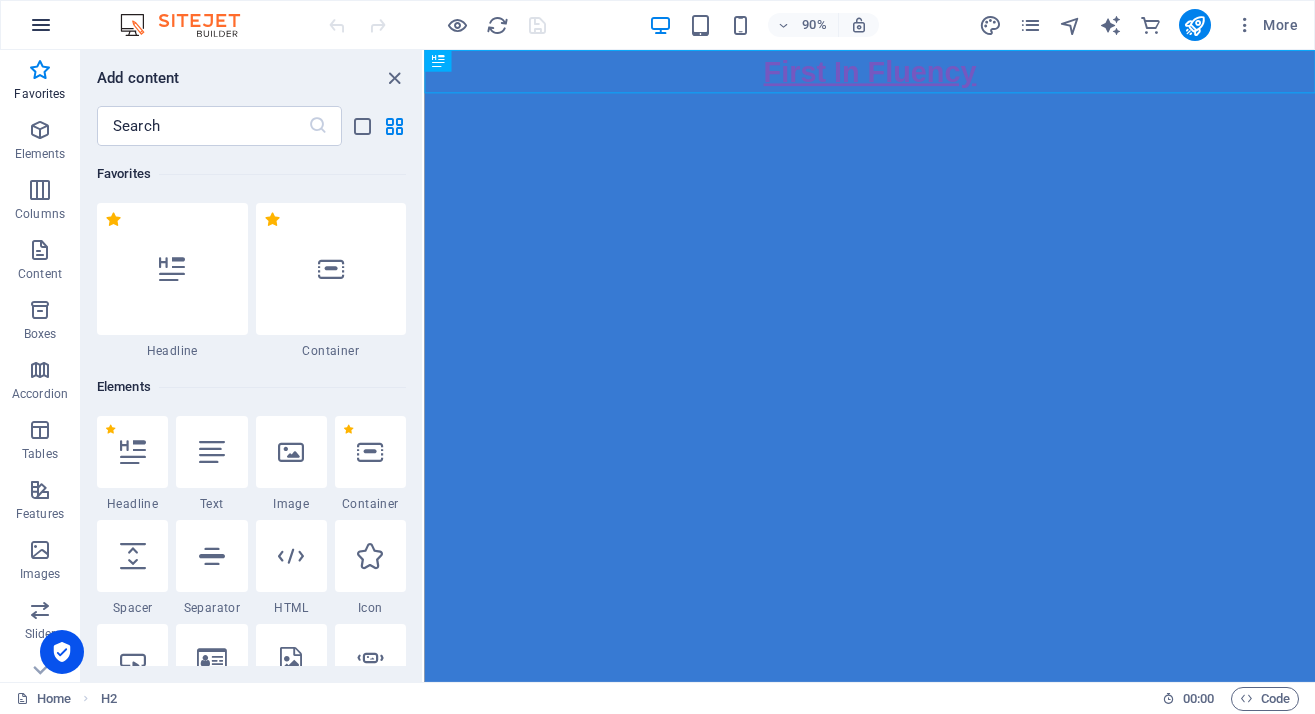 click at bounding box center (41, 25) 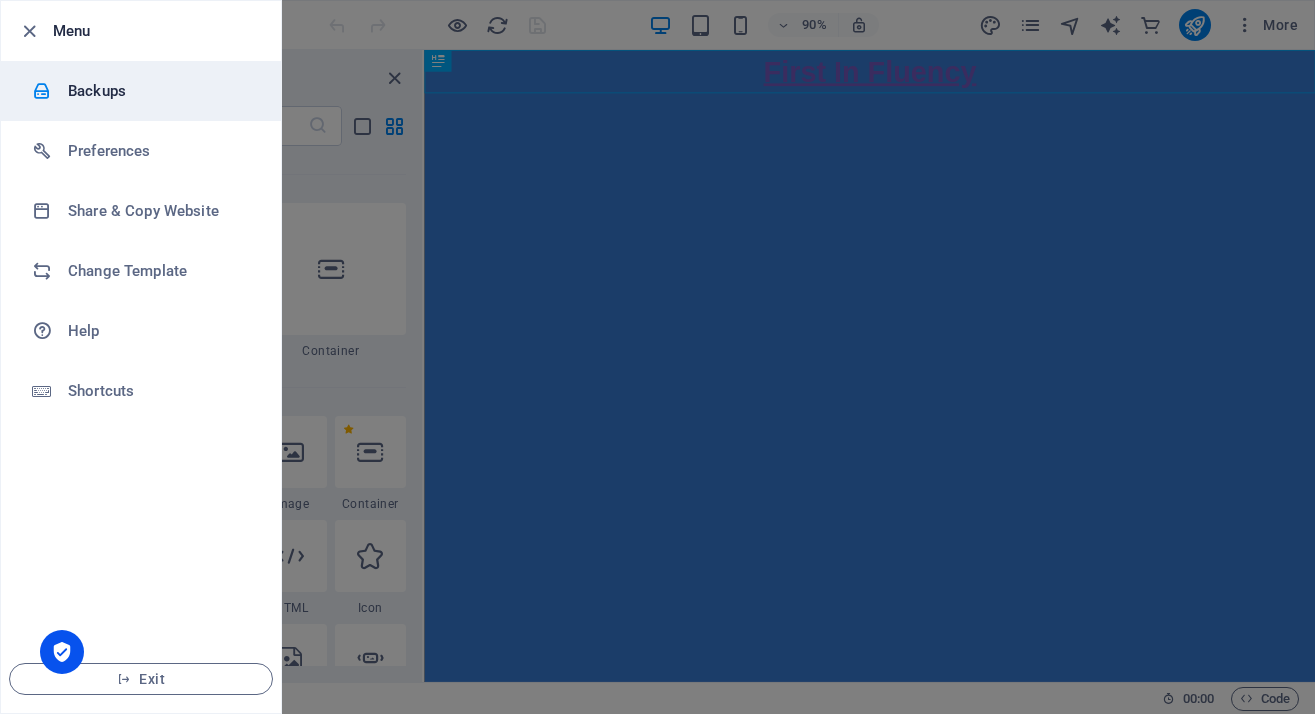click on "Backups" at bounding box center [160, 91] 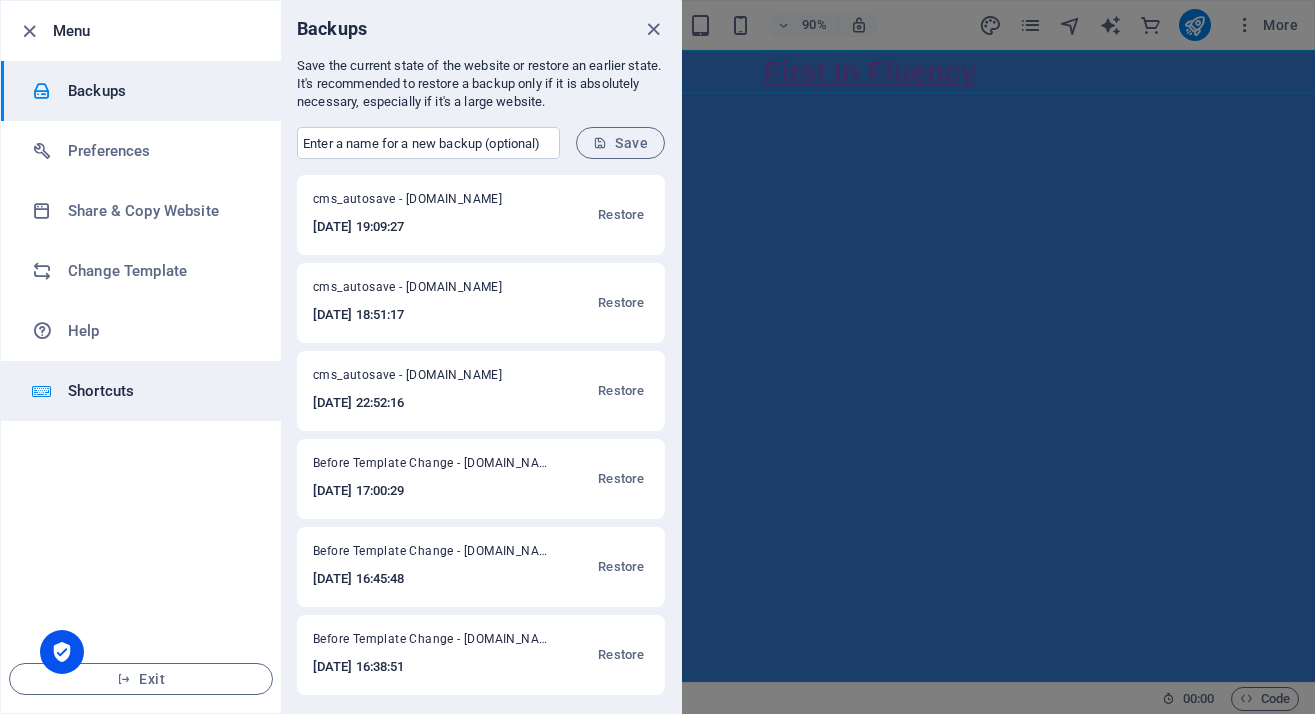 click on "Shortcuts" at bounding box center [160, 391] 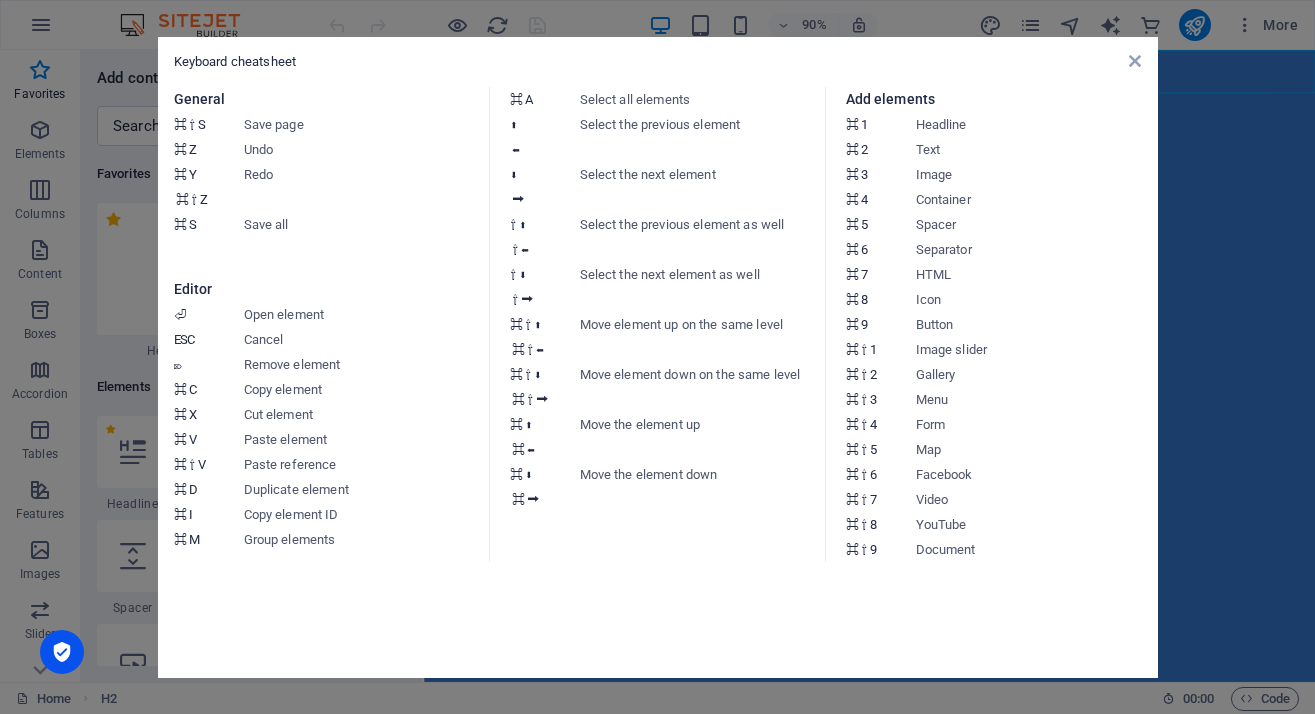 click on "Keyboard cheatsheet General ⌘ ⇧ S Save page ⌘ Z Undo ⌘ Y ⌘ ⇧ Z Redo ⌘ S Save all Editor ⏎ Open element ESC Cancel ⌦ Remove element ⌘ C Copy element ⌘ X Cut element ⌘ V Paste element ⌘ ⇧ V Paste reference ⌘ D Duplicate element ⌘ I Copy element ID ⌘ M Group elements ⌘ A Select all elements ⬆ ⬅ Select the previous element ⬇ ⮕ Select the next element ⇧ ⬆ ⇧ ⬅ Select the previous element as well ⇧ ⬇ ⇧ ⮕ Select the next element as well ⌘ ⇧ ⬆ ⌘ ⇧ ⬅ Move element up on the same level ⌘ ⇧ ⬇ ⌘ ⇧ ⮕ Move element down on the same level ⌘ ⬆ ⌘ ⬅ Move the element up ⌘ ⬇ ⌘ ⮕ Move the element down Add elements ⌘ 1 Headline ⌘ 2 Text ⌘ 3 Image ⌘ 4 Container ⌘ 5 Spacer ⌘ 6 Separator ⌘ 7 HTML ⌘ 8 Icon ⌘ 9 Button ⌘ ⇧ 1 Image slider ⌘ ⇧ 2 Gallery ⌘ ⇧ 3 Menu ⌘ ⇧ 4 Form ⌘ ⇧ 5 Map ⌘ ⇧ 6 Facebook ⌘ ⇧ 7 Video ⌘ ⇧ 8 YouTube ⌘ ⇧ 9 Document" at bounding box center [658, 357] 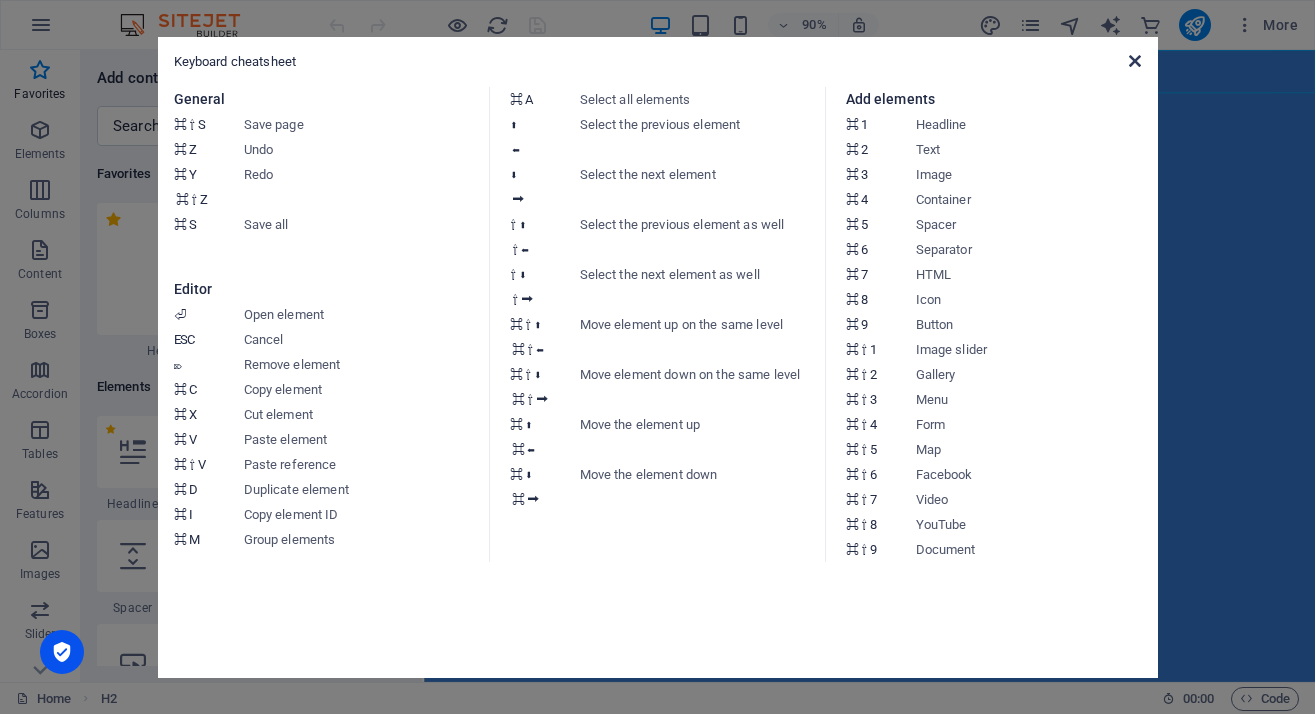 click at bounding box center [1135, 61] 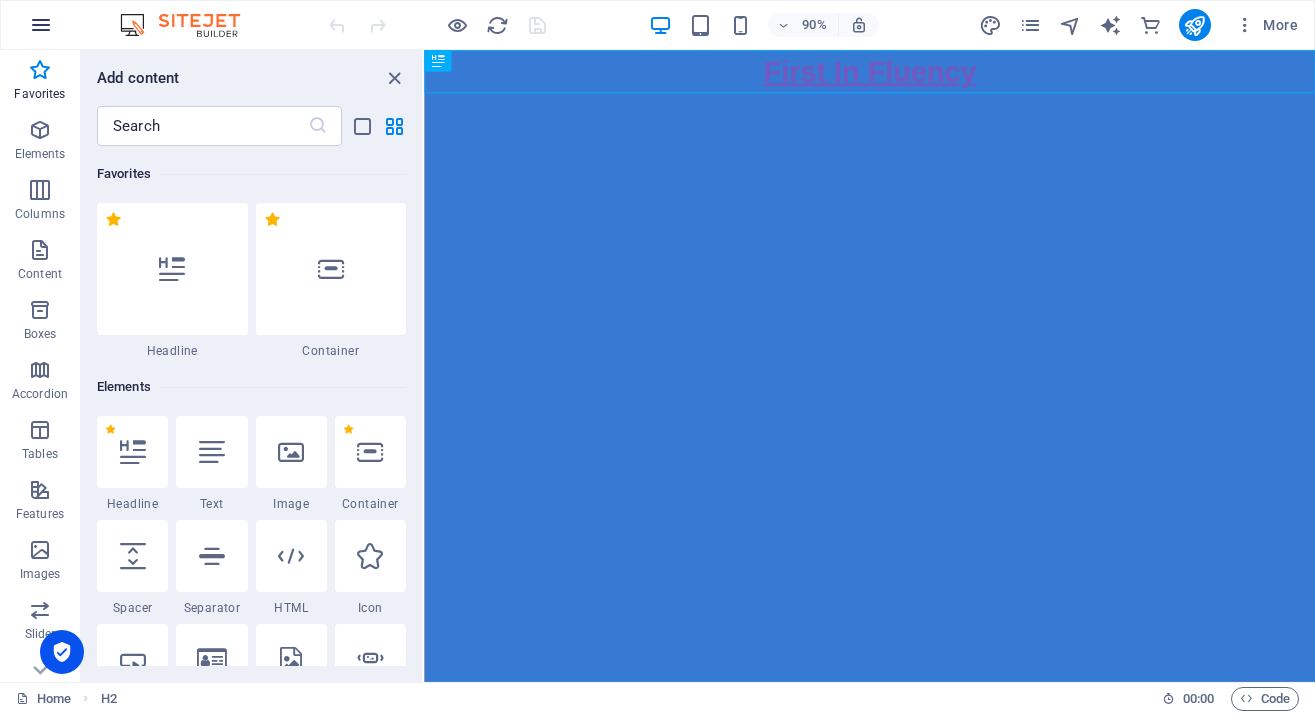 click at bounding box center (41, 25) 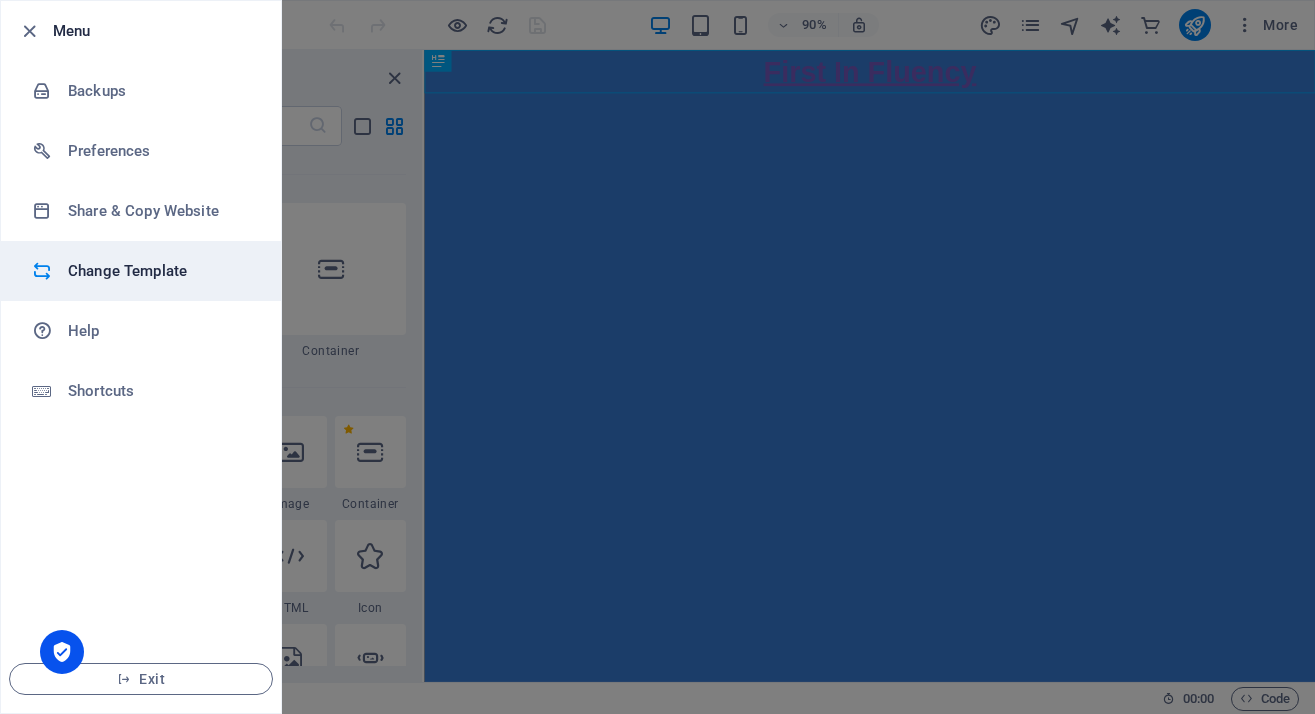 click on "Change Template" at bounding box center [160, 271] 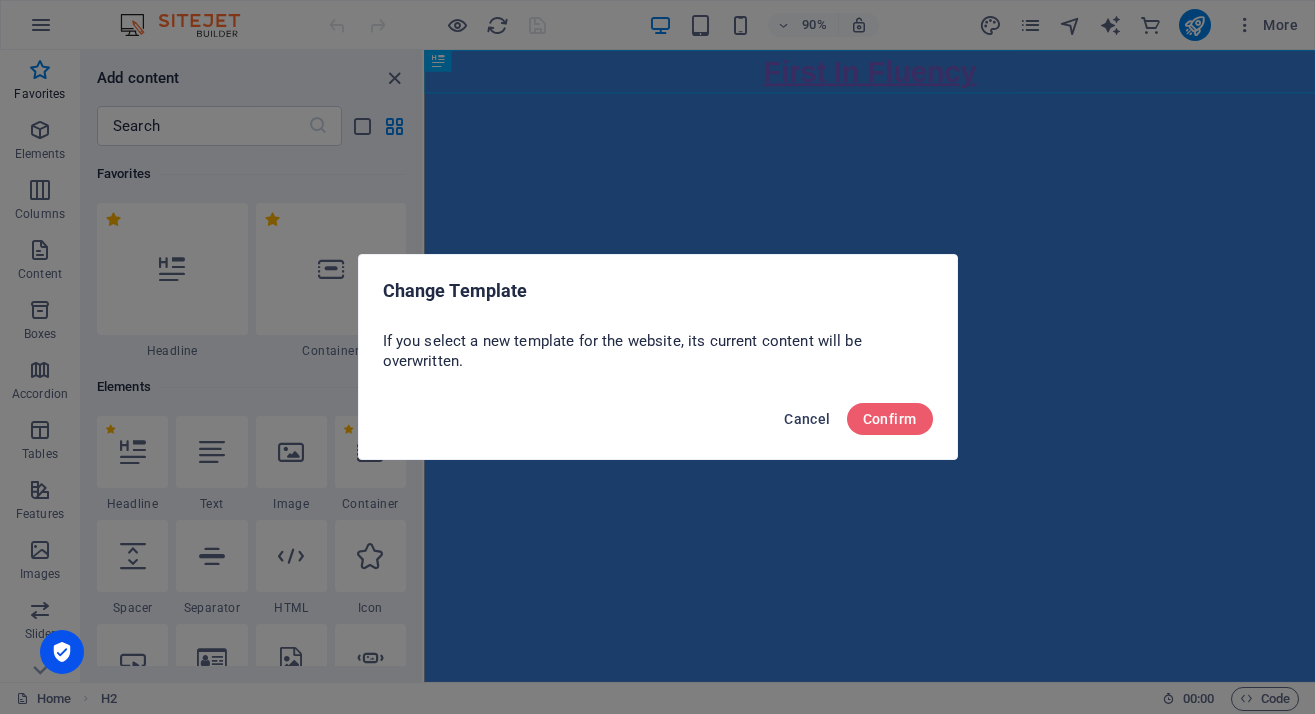 click on "Cancel" at bounding box center [807, 419] 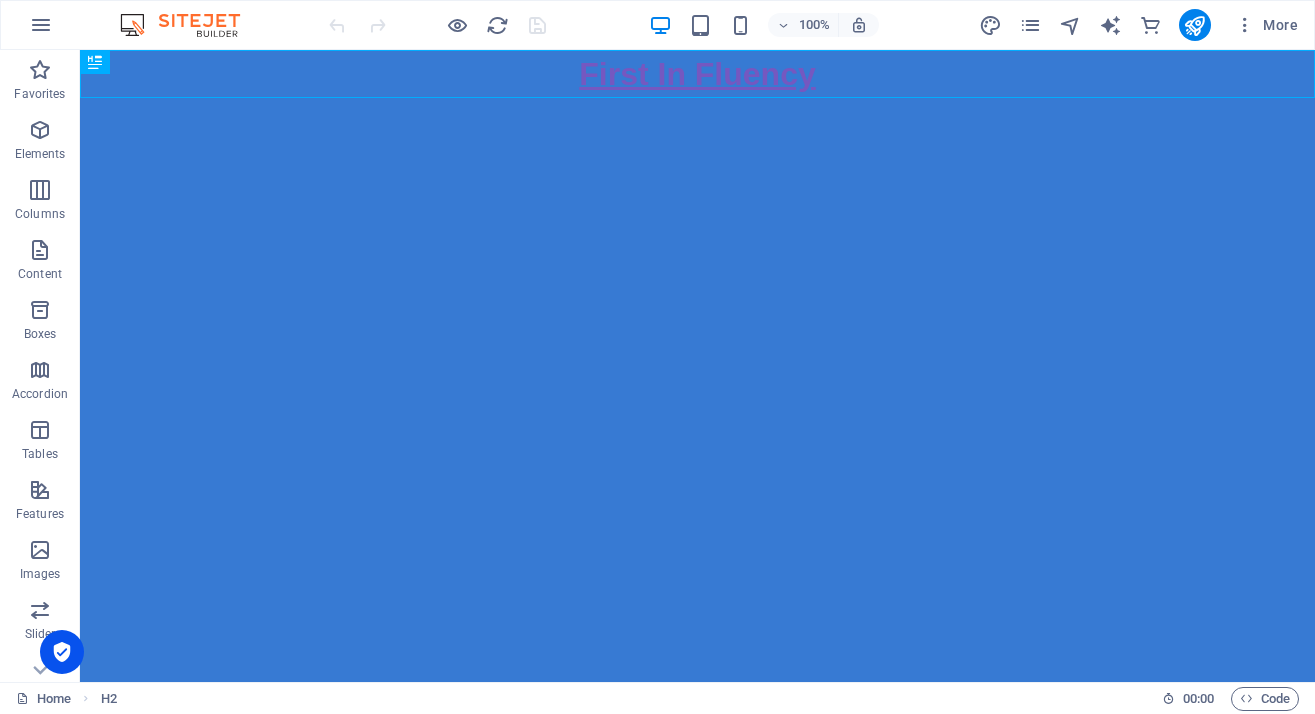 scroll, scrollTop: 0, scrollLeft: 0, axis: both 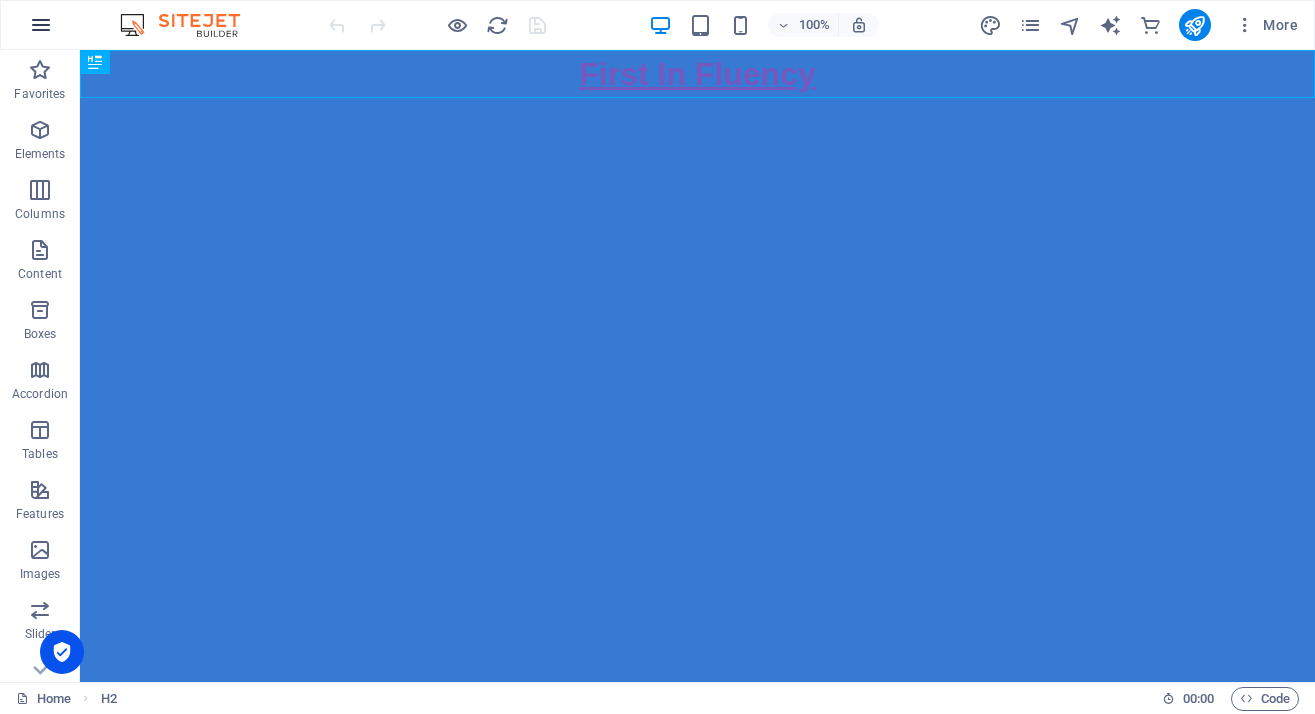 click at bounding box center [41, 25] 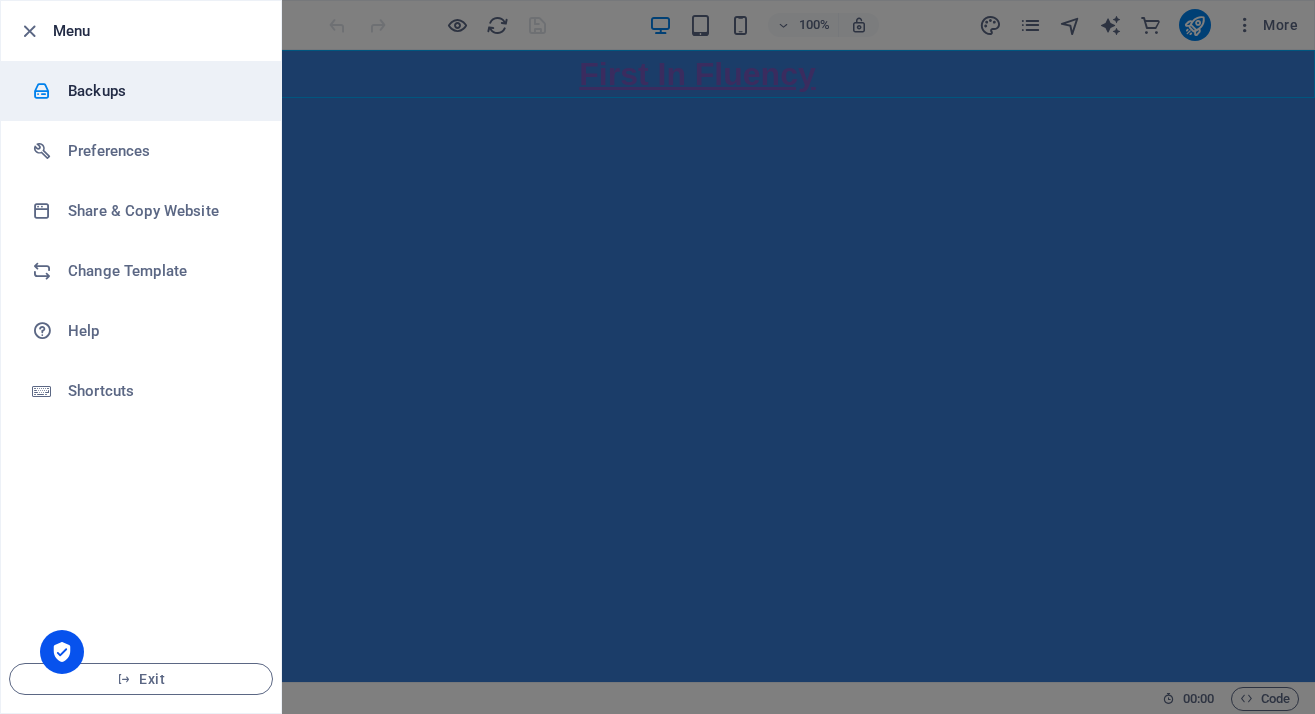 click at bounding box center [50, 91] 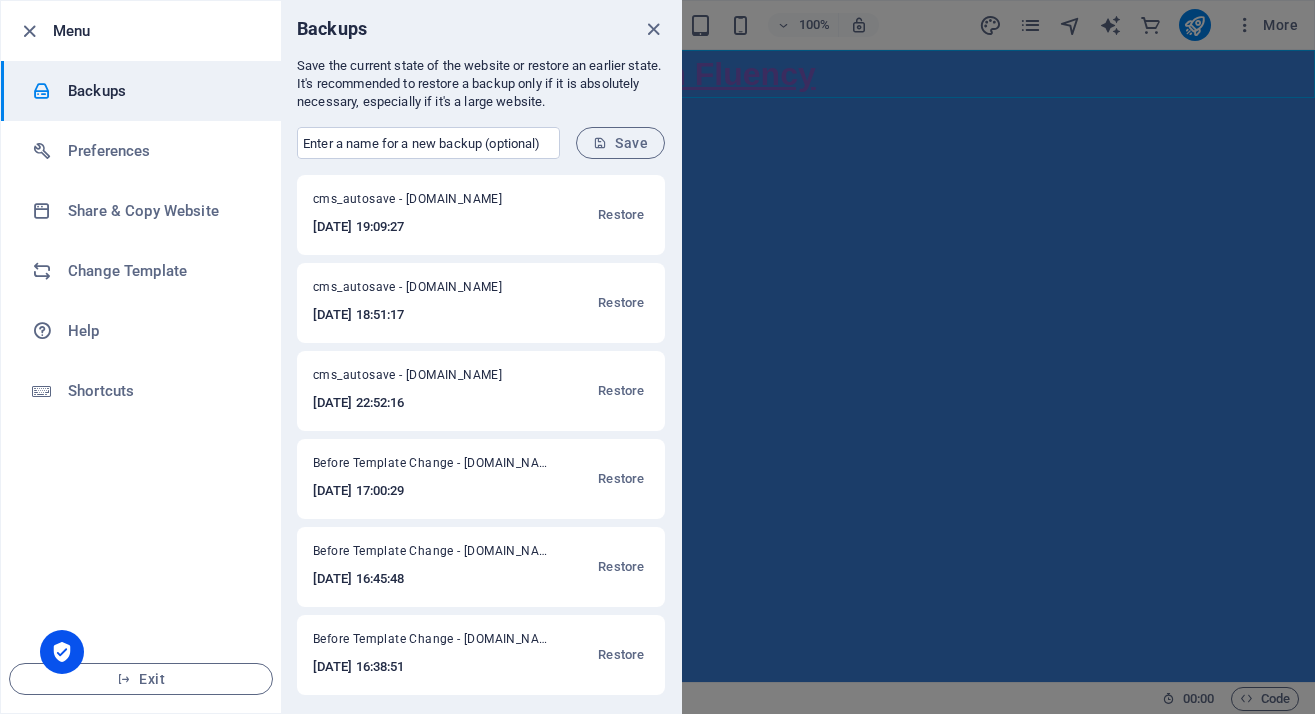 click at bounding box center (657, 357) 